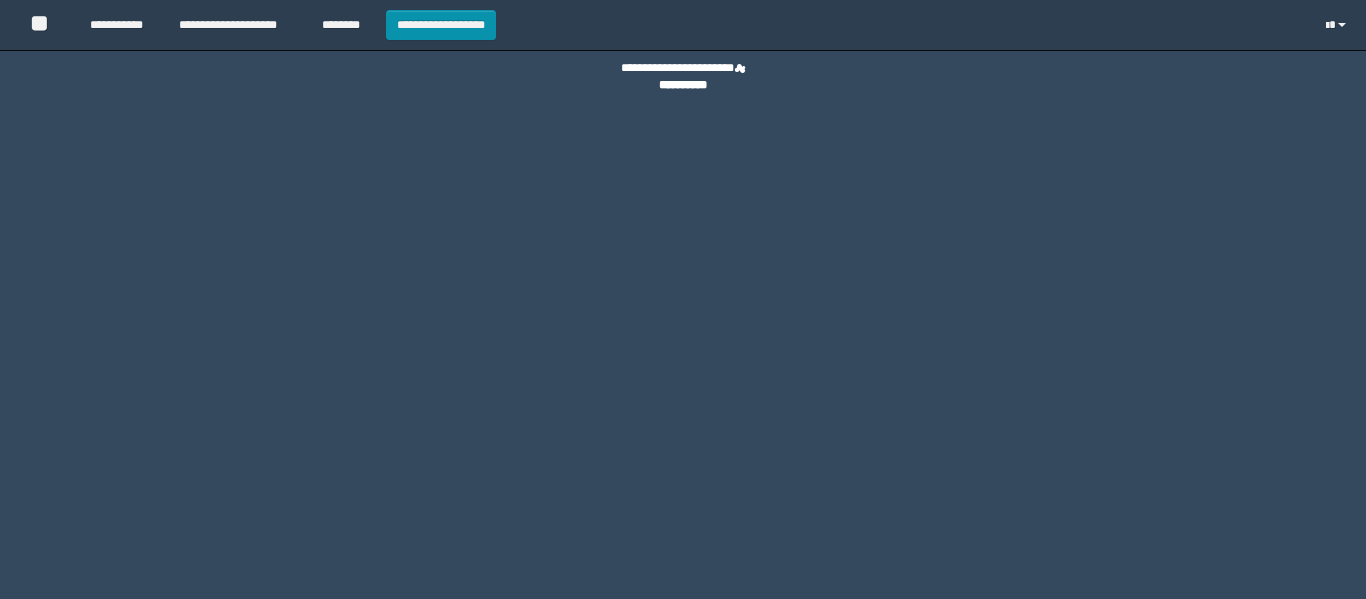 scroll, scrollTop: 0, scrollLeft: 0, axis: both 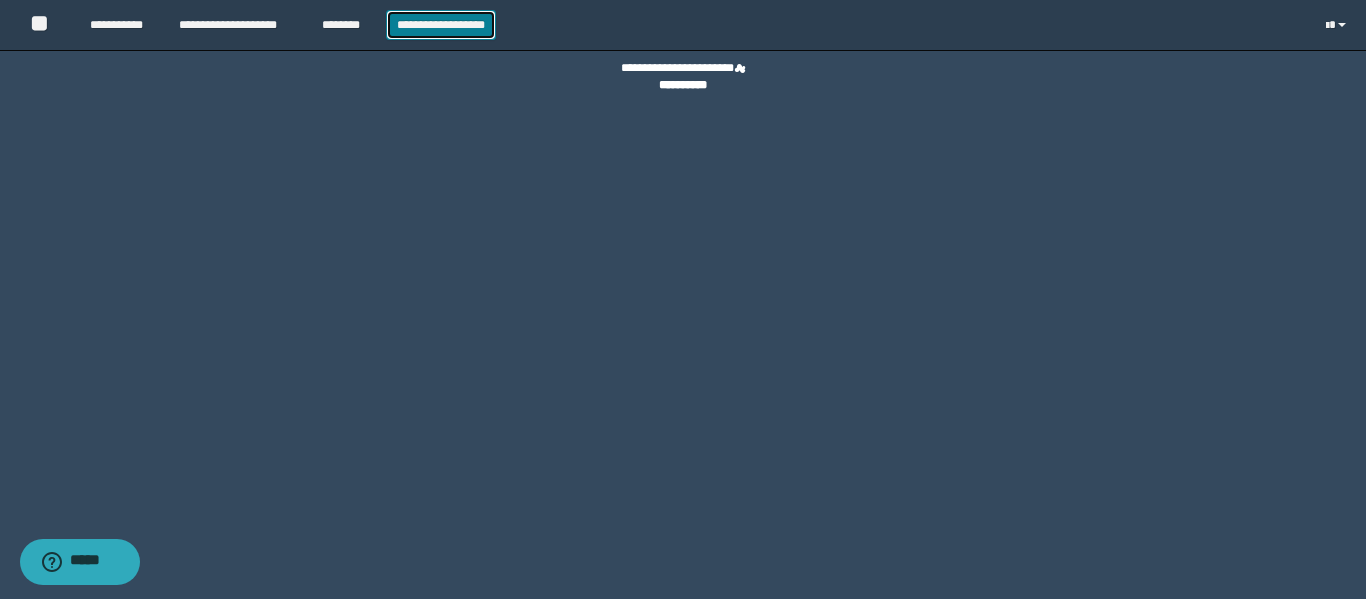 click on "**********" at bounding box center [441, 25] 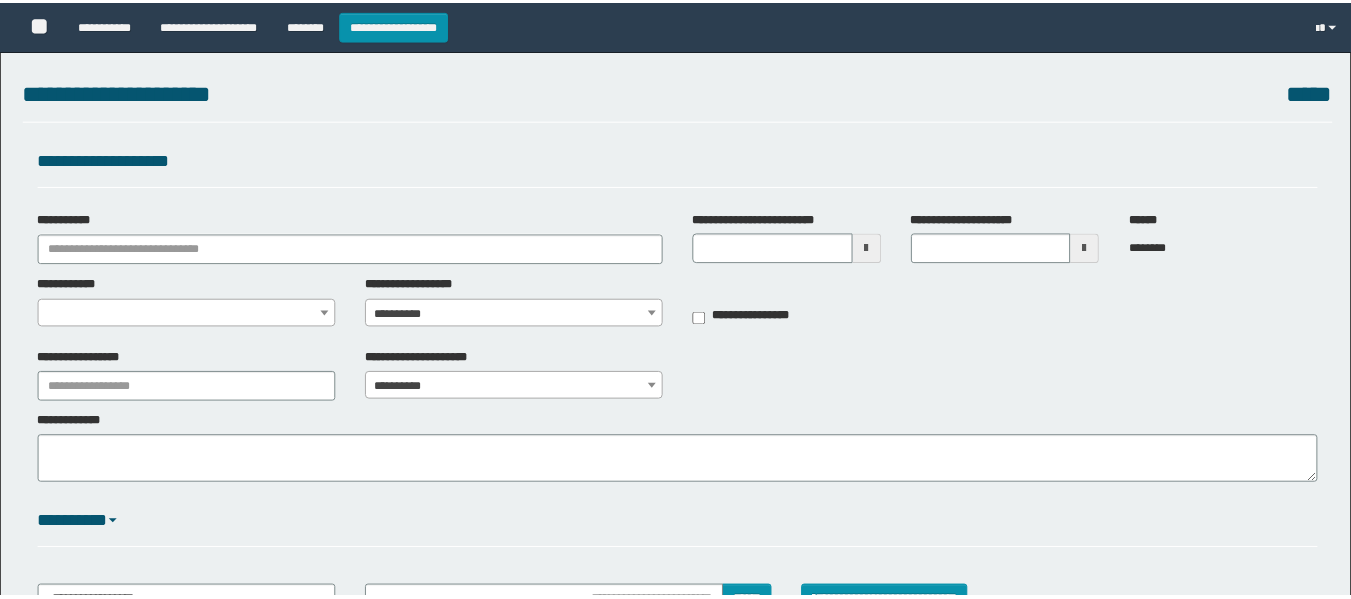 scroll, scrollTop: 0, scrollLeft: 0, axis: both 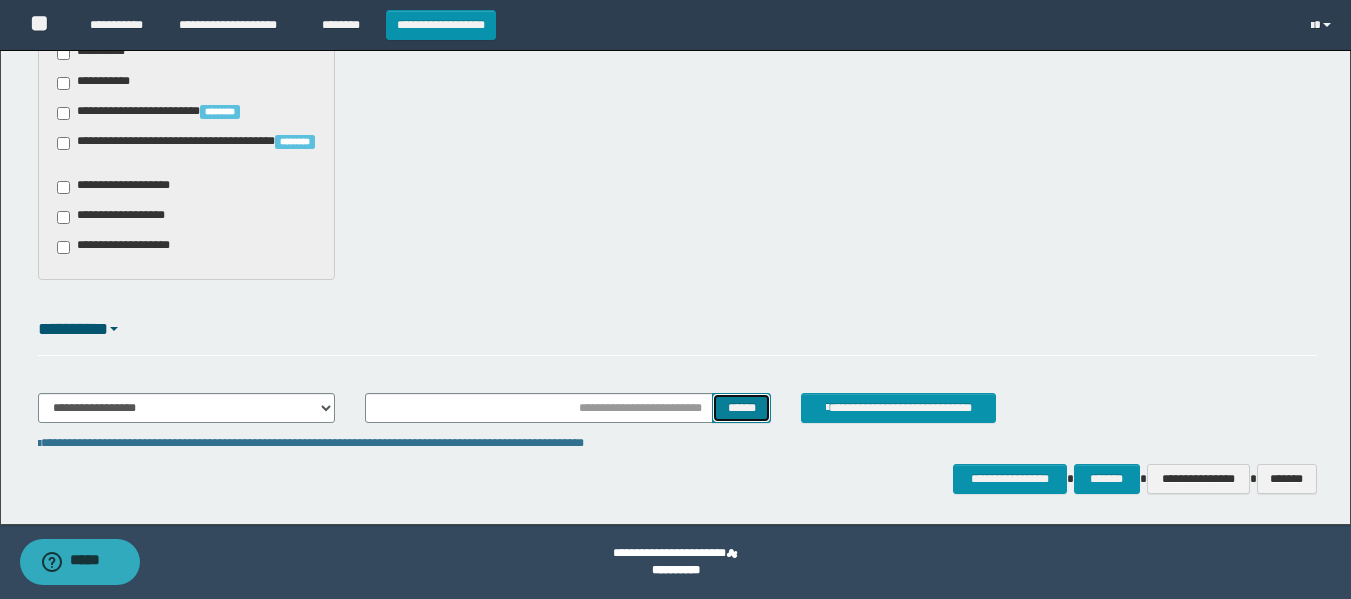 click on "******" at bounding box center (741, 408) 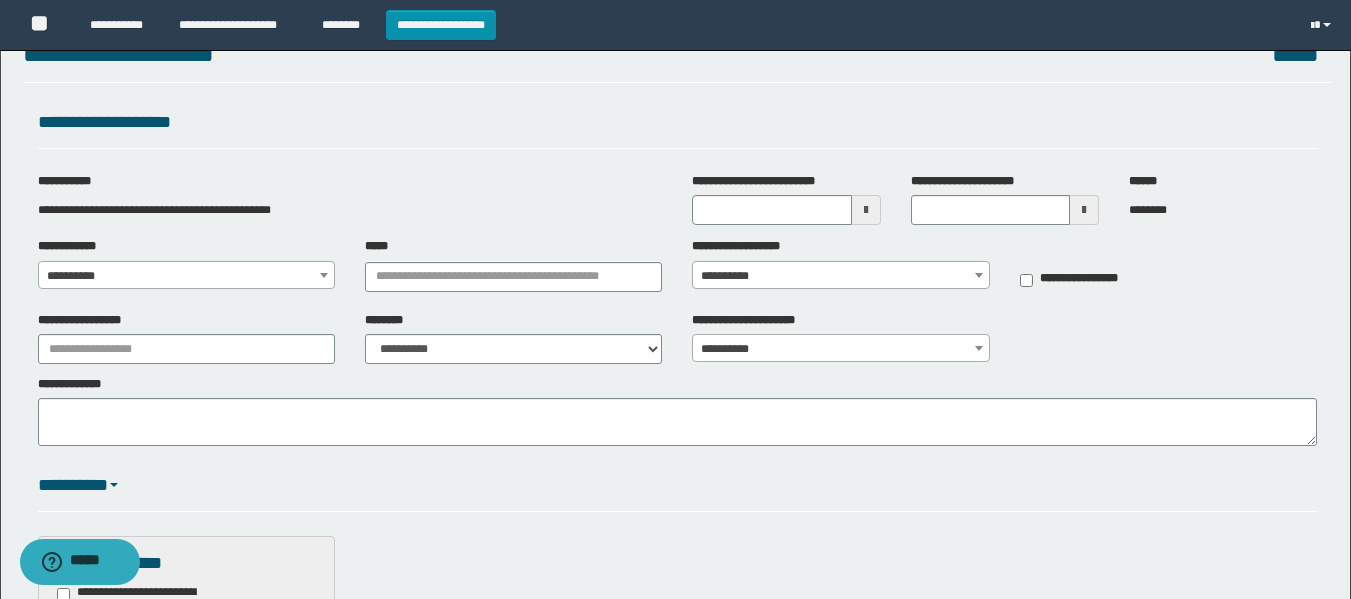 scroll, scrollTop: 0, scrollLeft: 0, axis: both 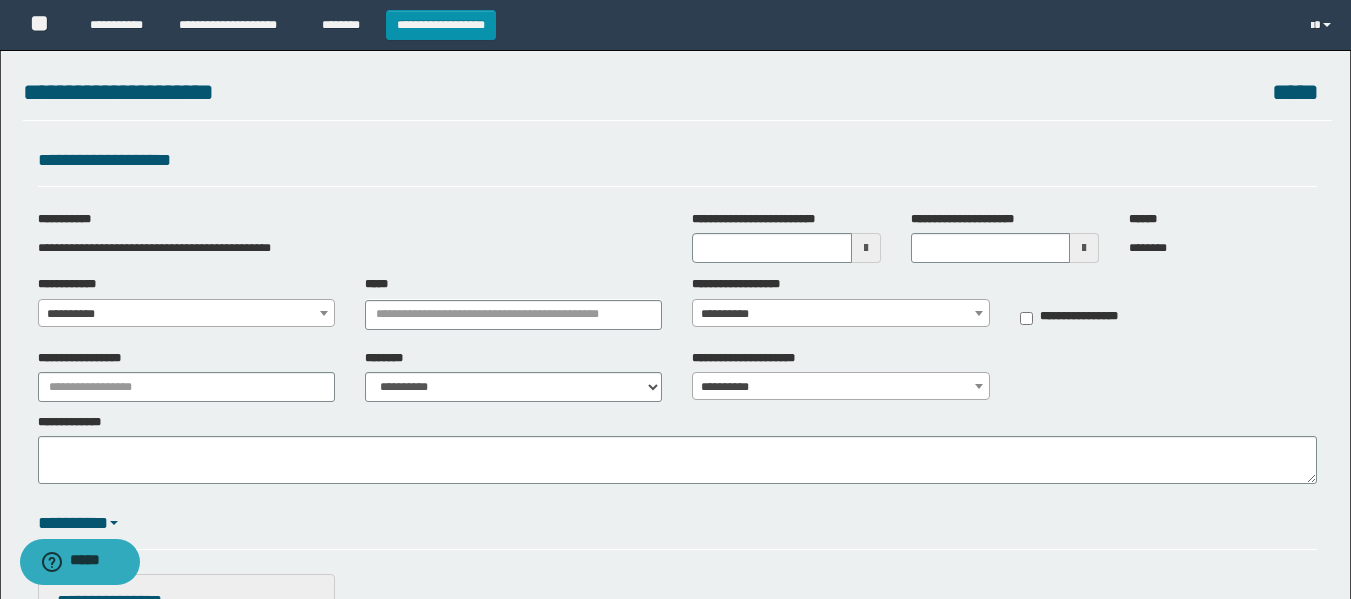 click on "**********" at bounding box center (186, 314) 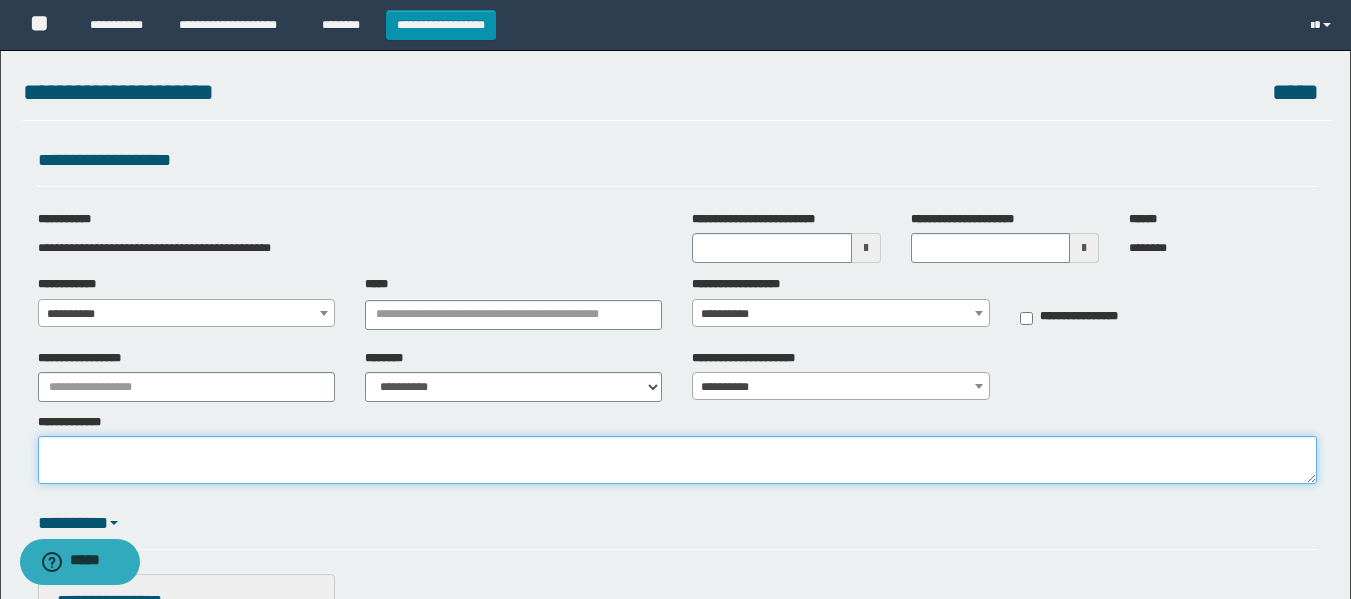 drag, startPoint x: 474, startPoint y: 468, endPoint x: 332, endPoint y: 404, distance: 155.75623 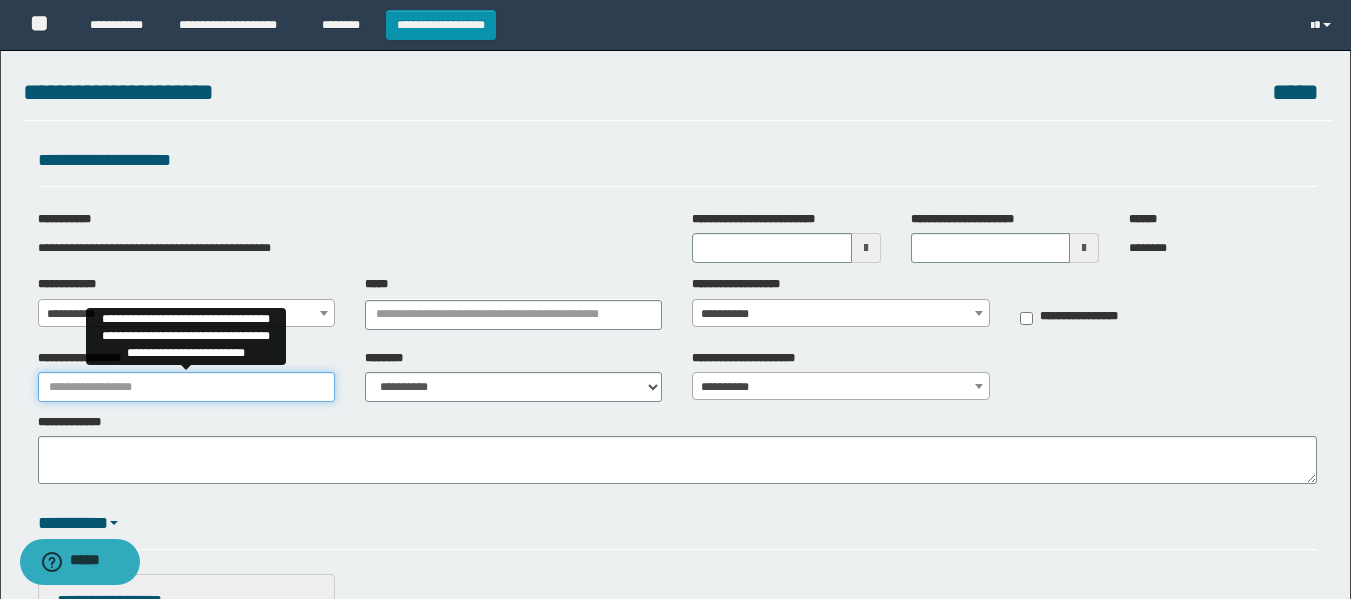 click on "**********" at bounding box center [186, 387] 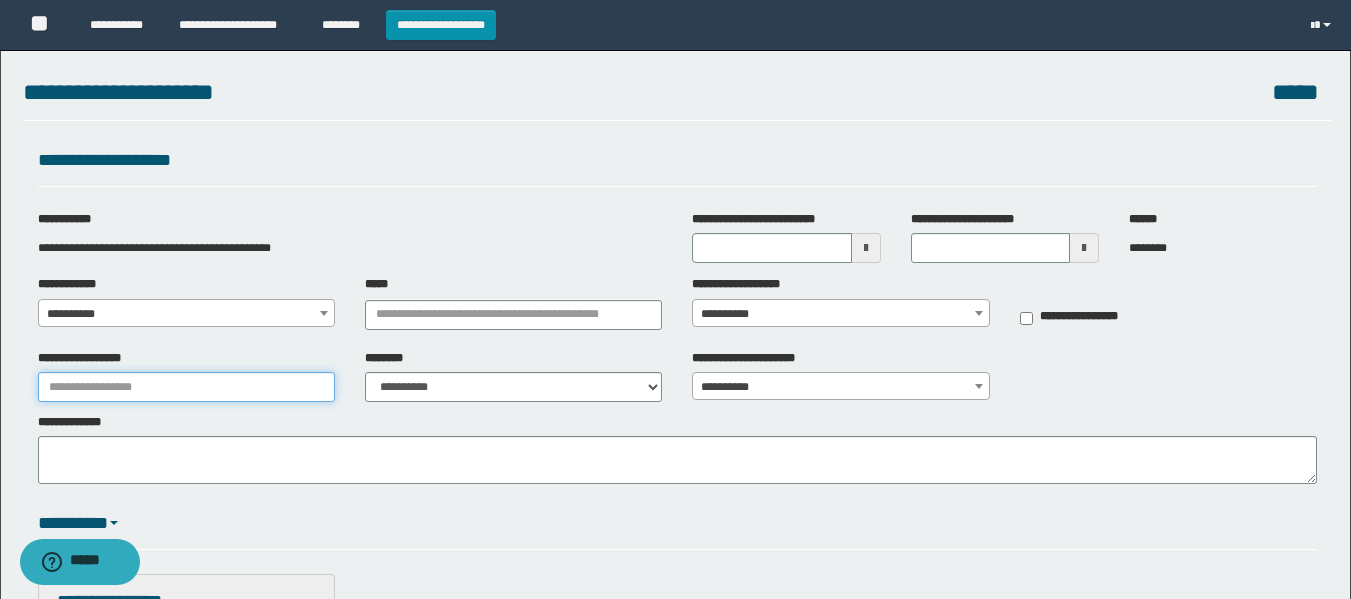 type on "**********" 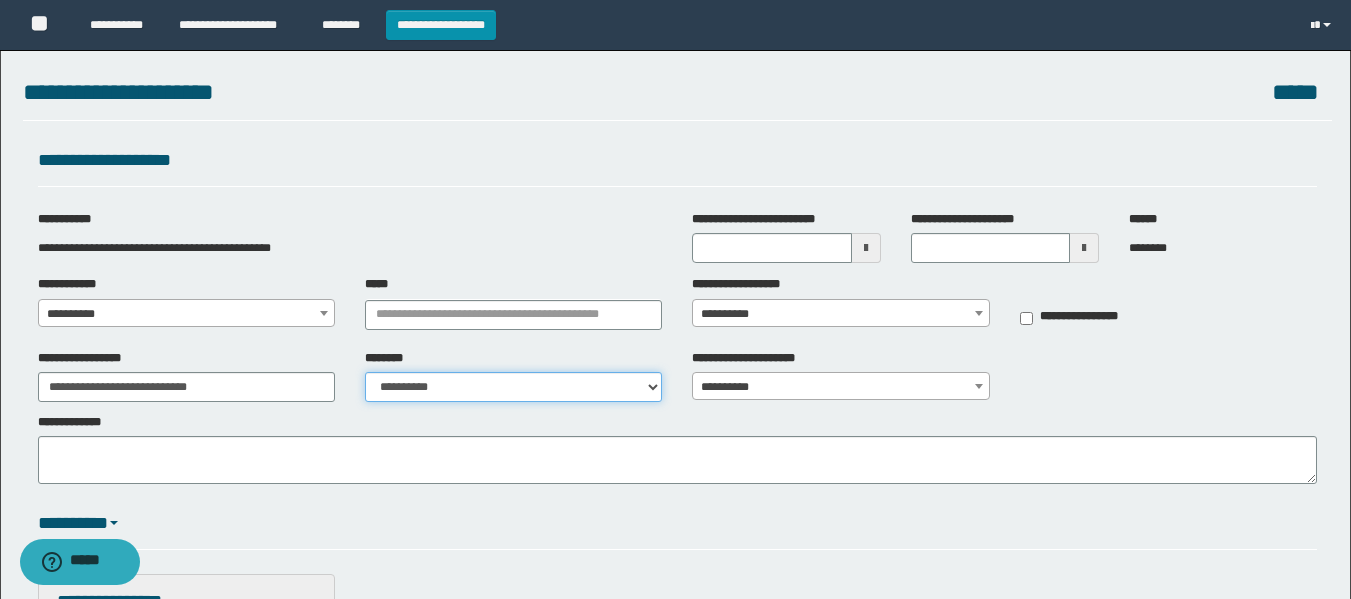 click on "**********" at bounding box center [513, 387] 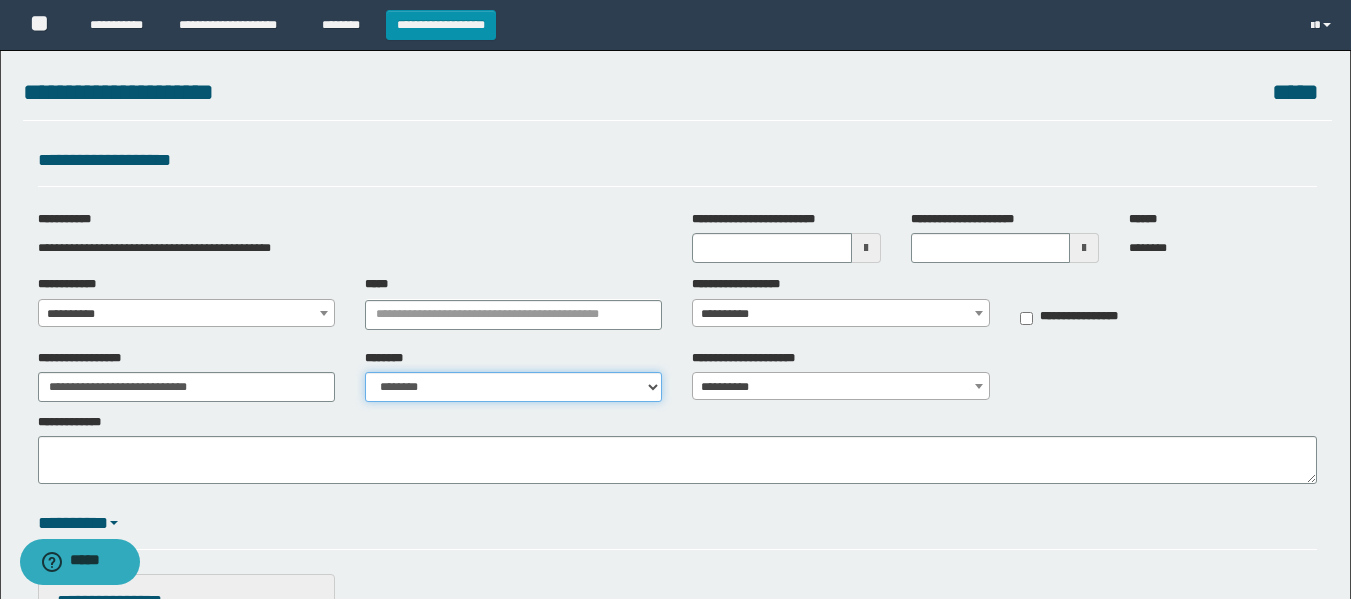 click on "**********" at bounding box center (513, 387) 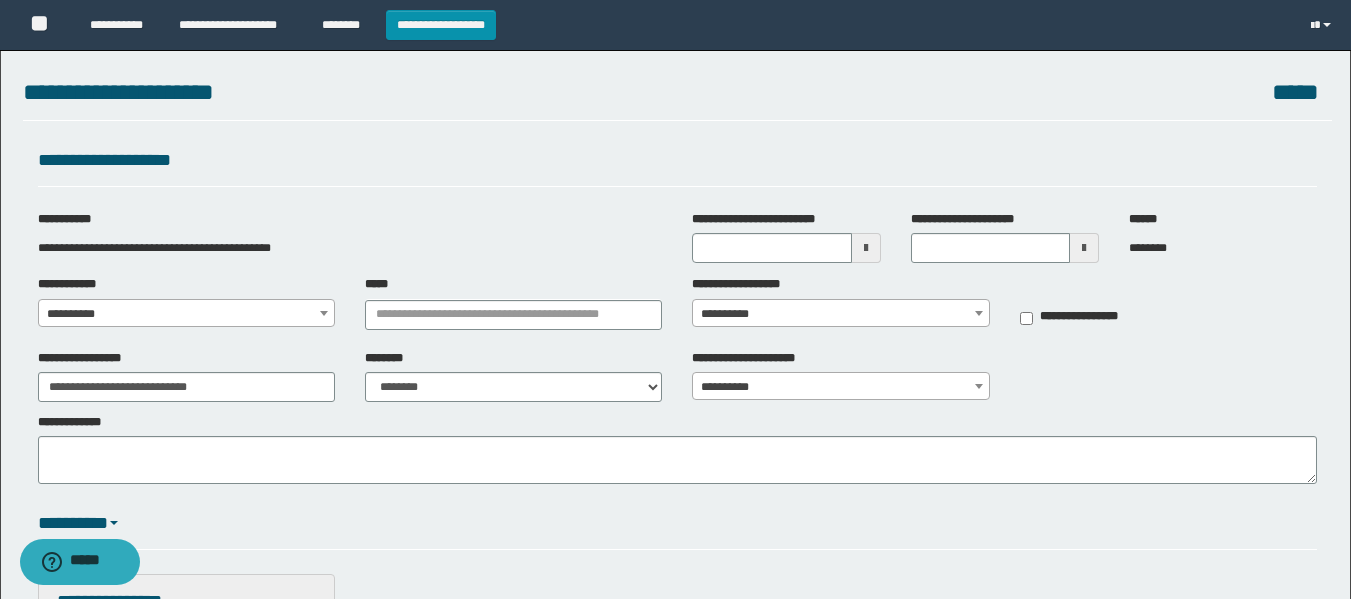 click at bounding box center [866, 248] 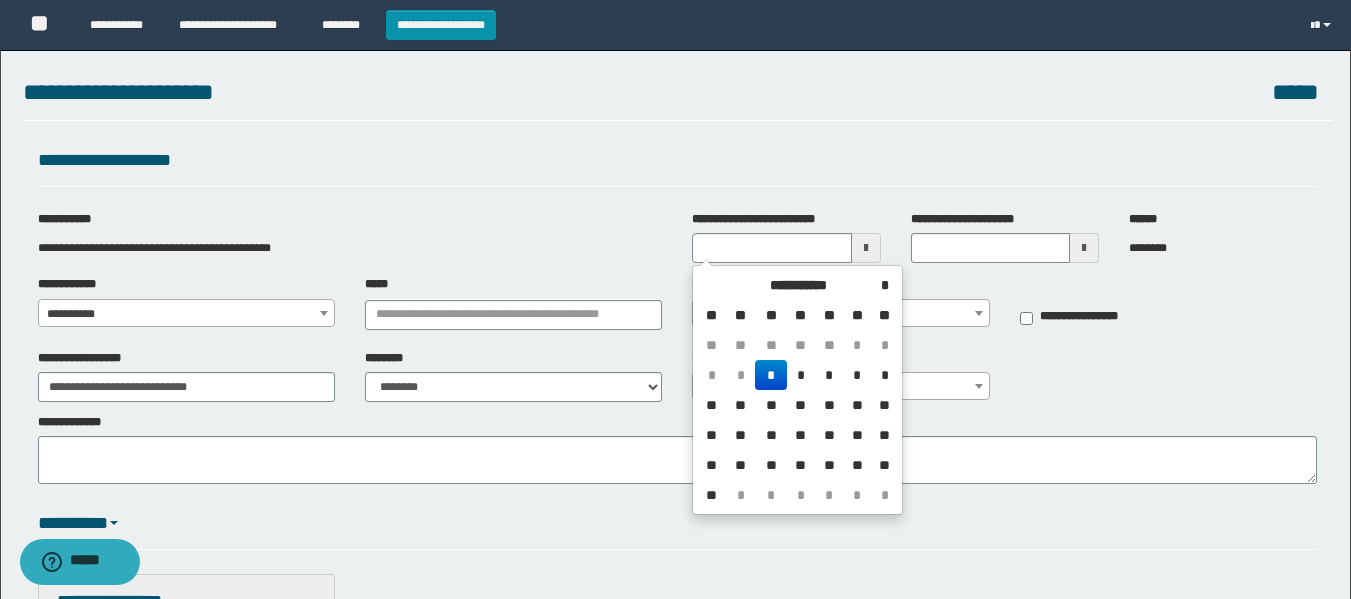click on "*" at bounding box center (771, 375) 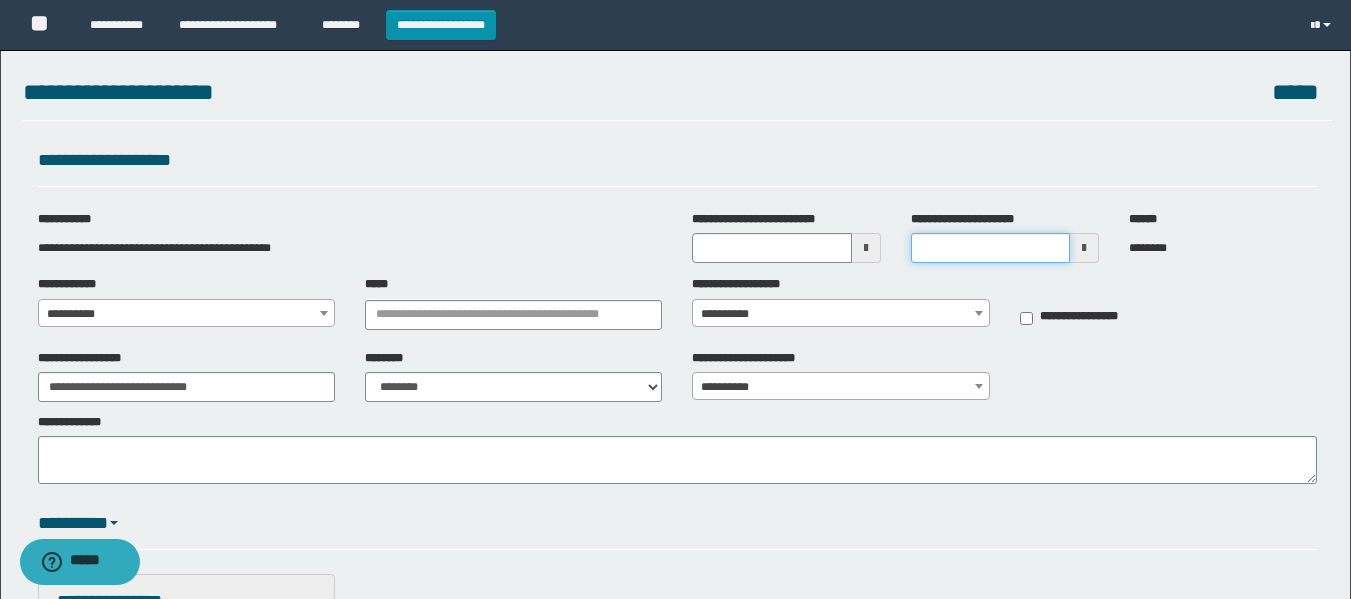 click on "**********" at bounding box center (990, 248) 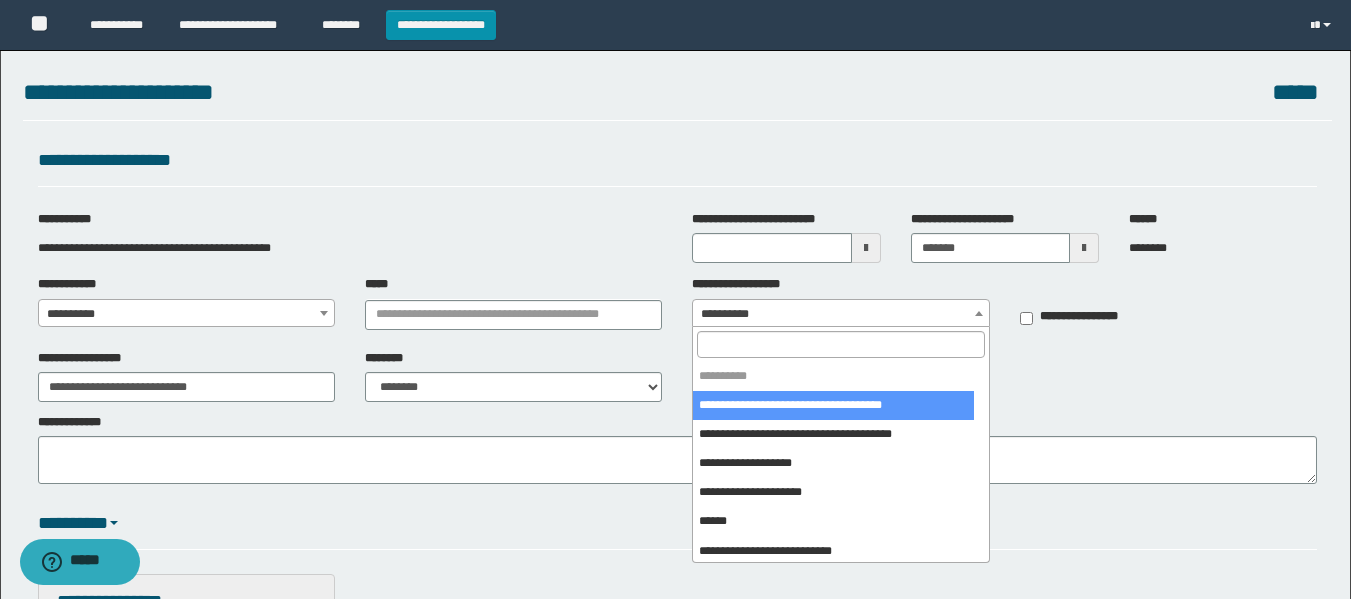 click on "**********" at bounding box center (840, 314) 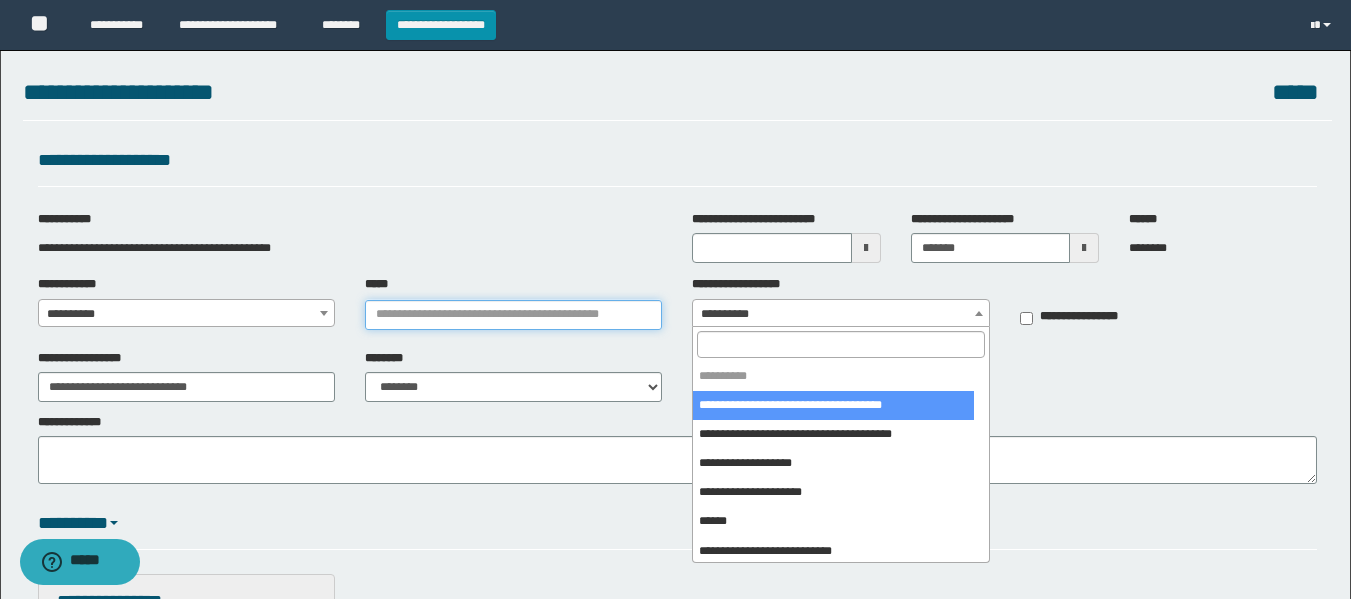 click on "*****" at bounding box center [513, 315] 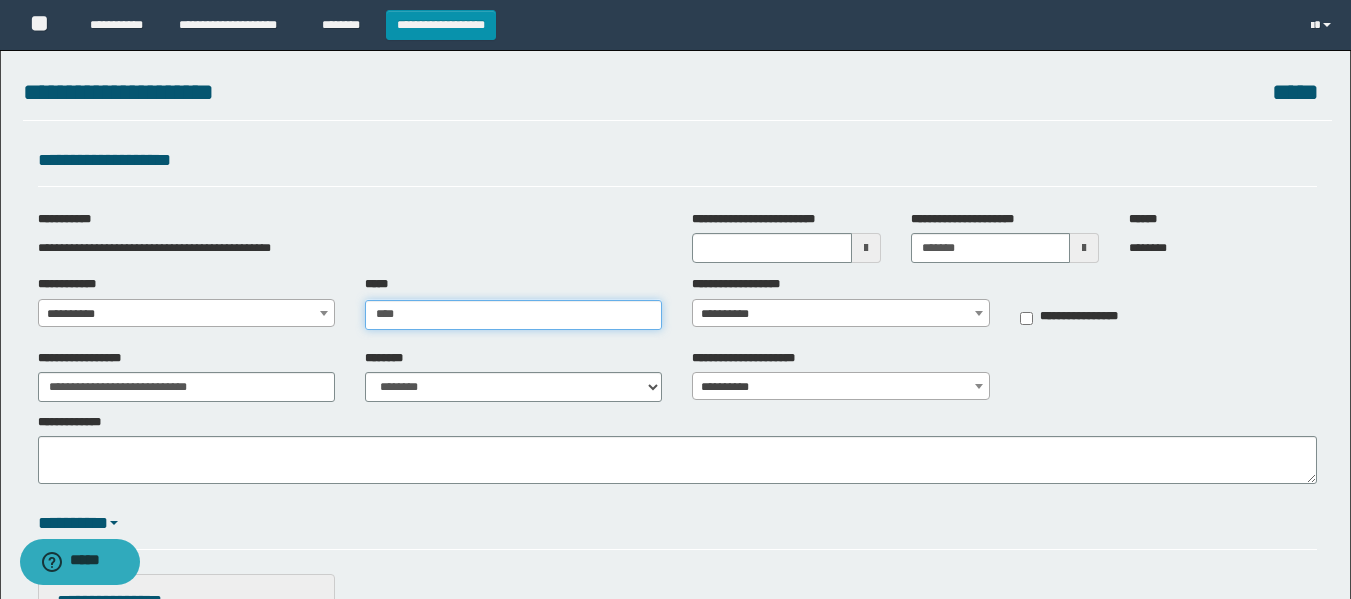 type on "*****" 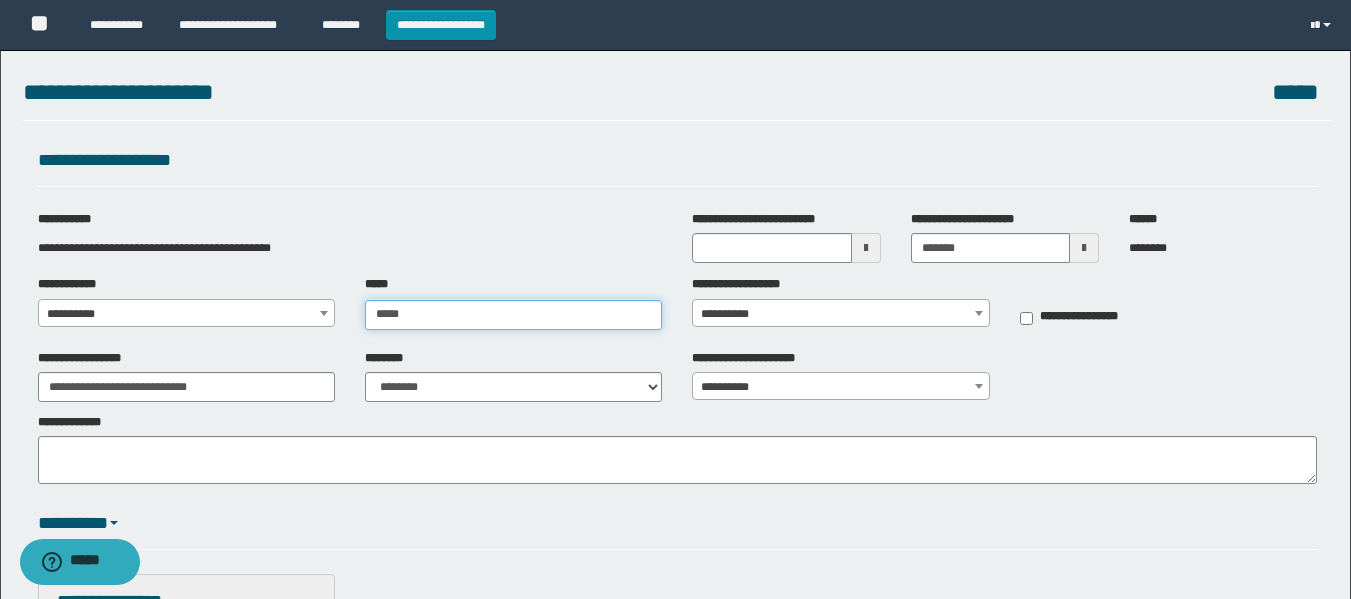 type on "*****" 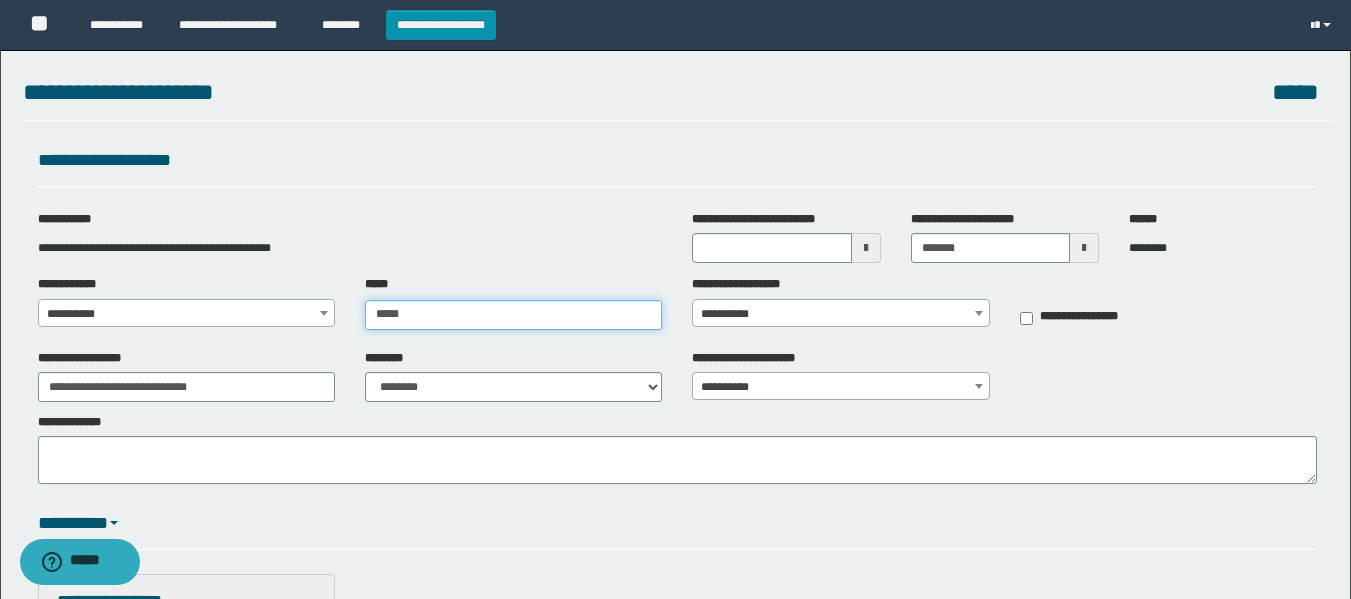 type 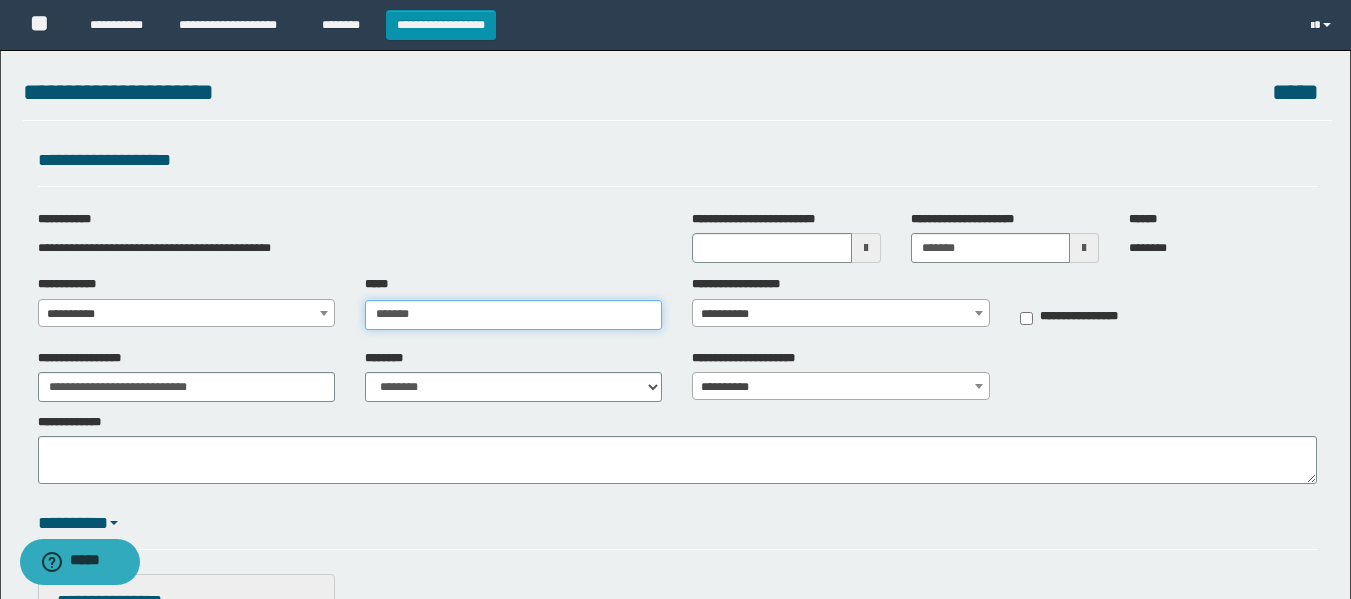 type on "********" 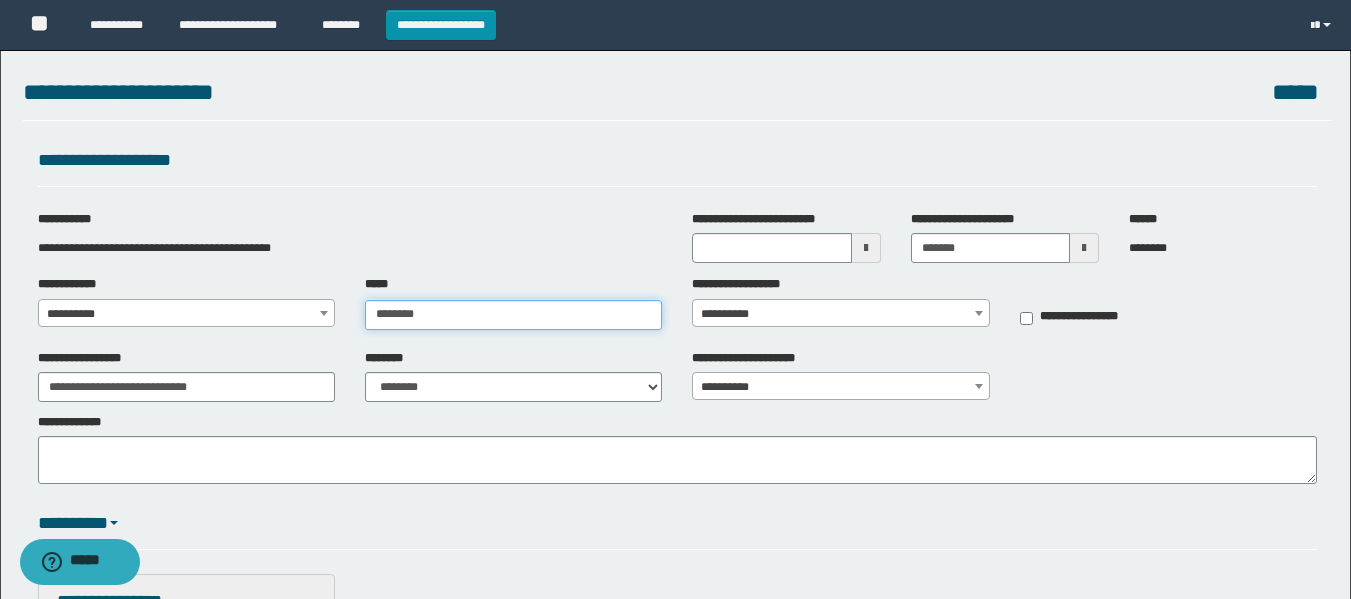 type on "********" 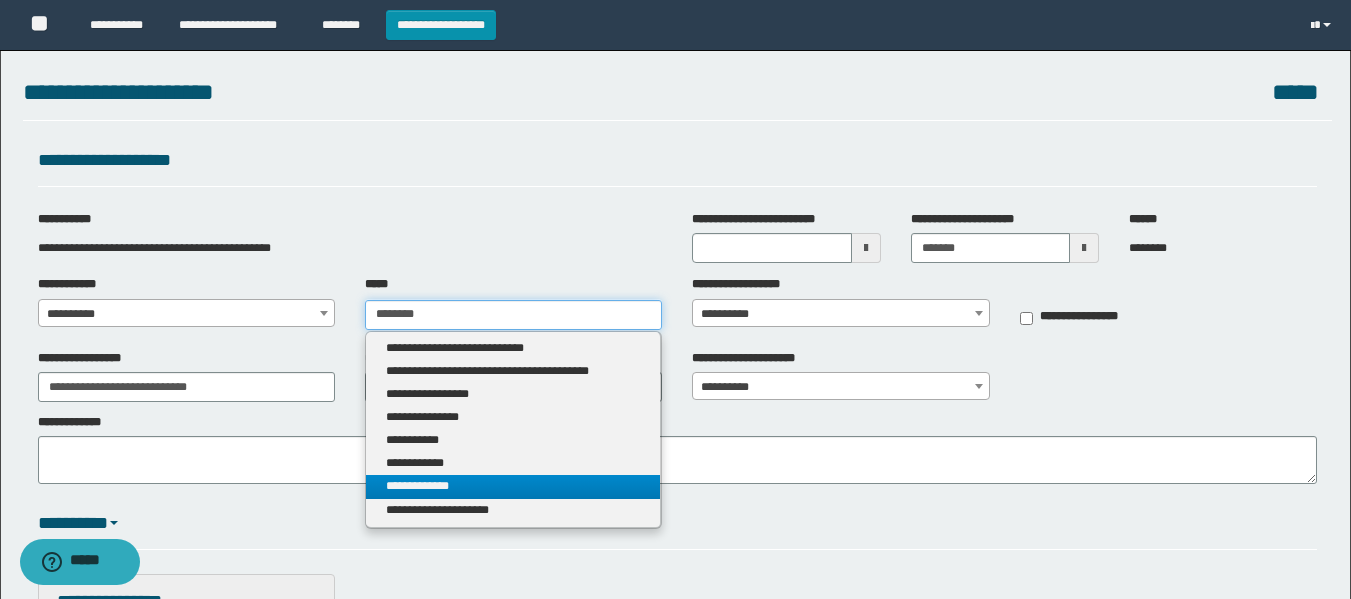 type on "********" 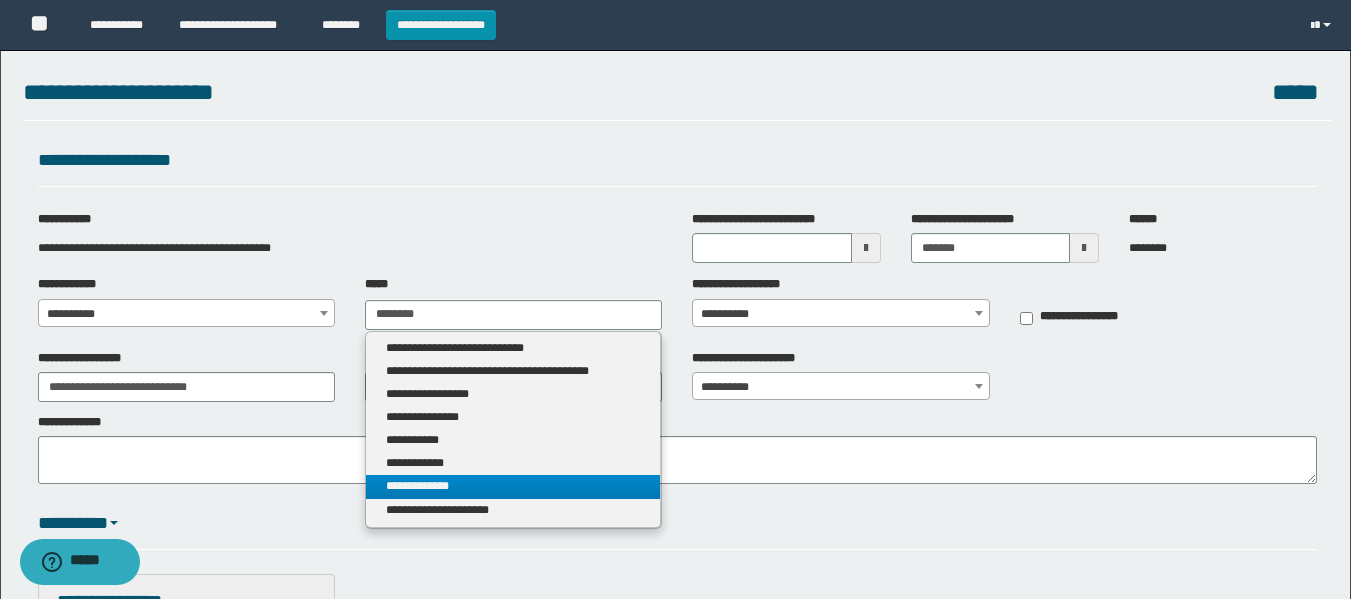type 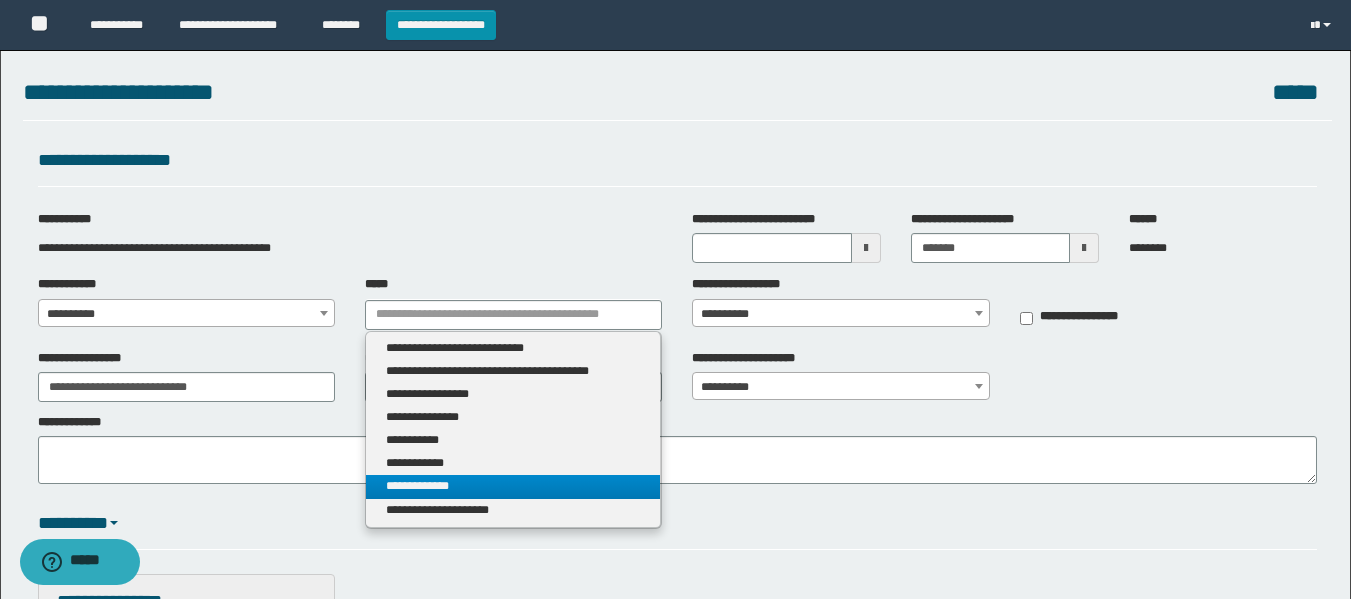 click on "**********" at bounding box center (513, 486) 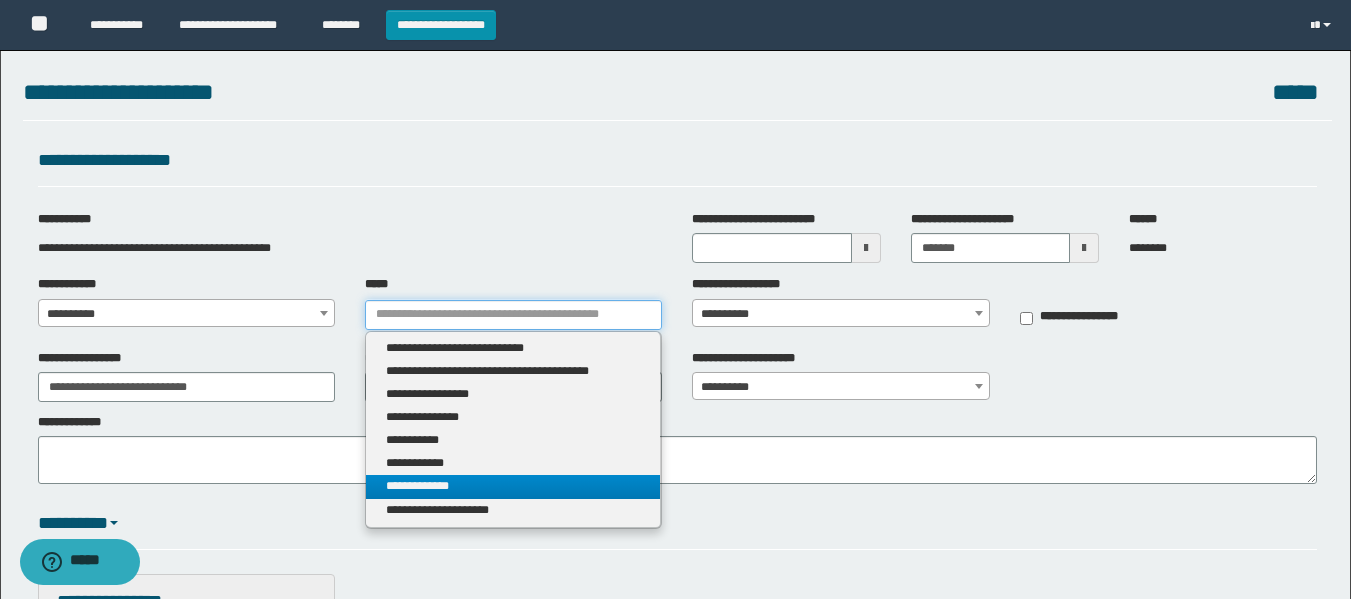 type 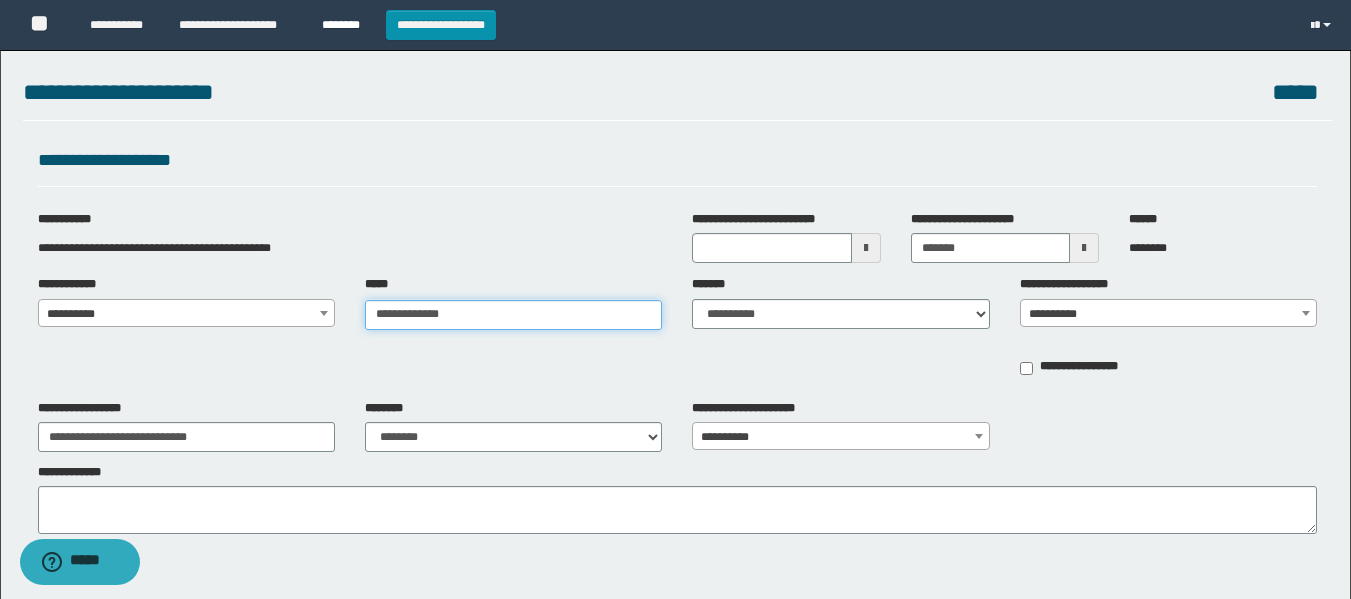 type on "**********" 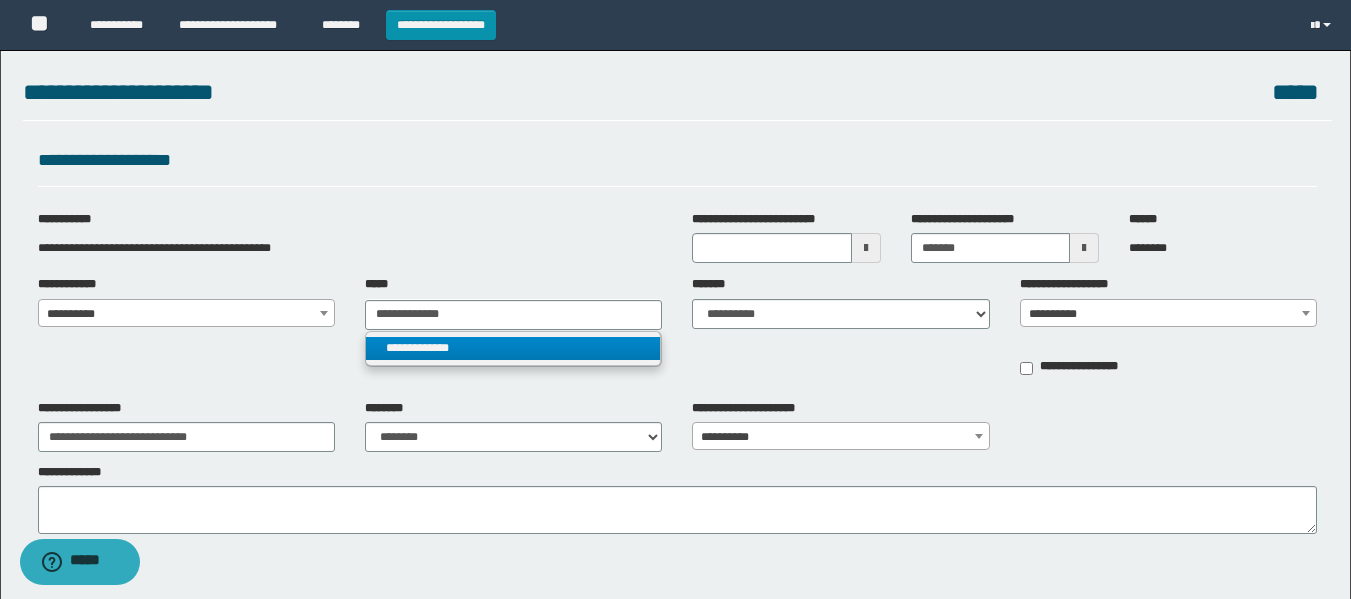 click on "**********" at bounding box center [513, 348] 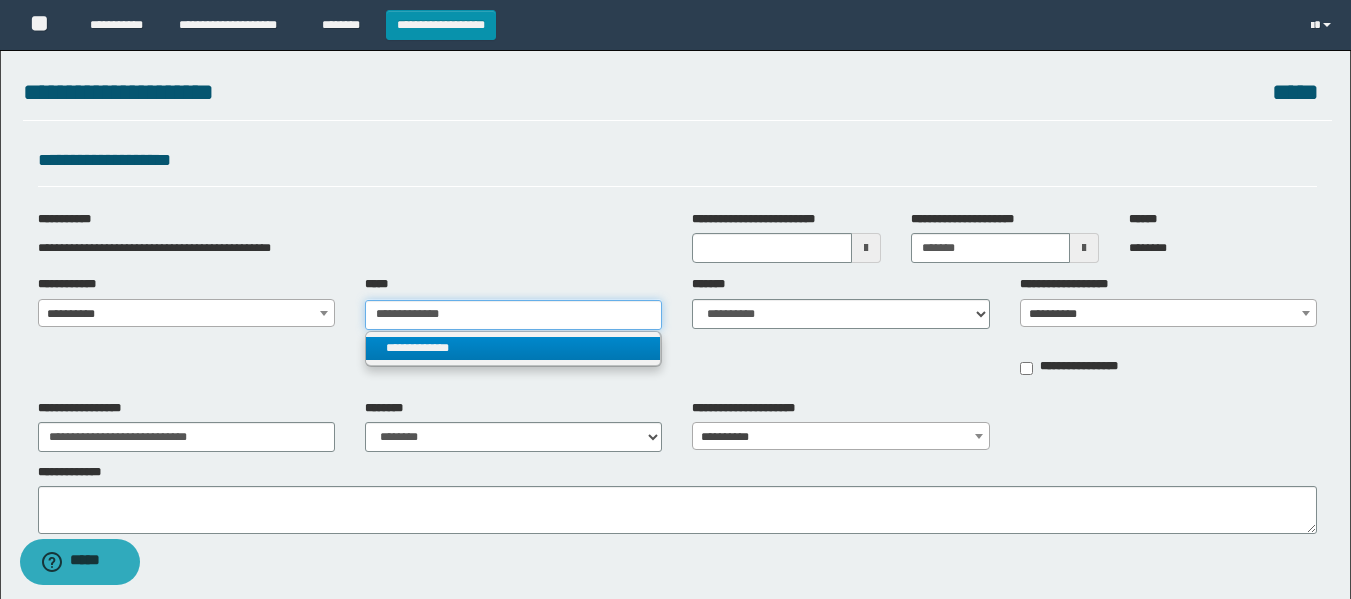 type 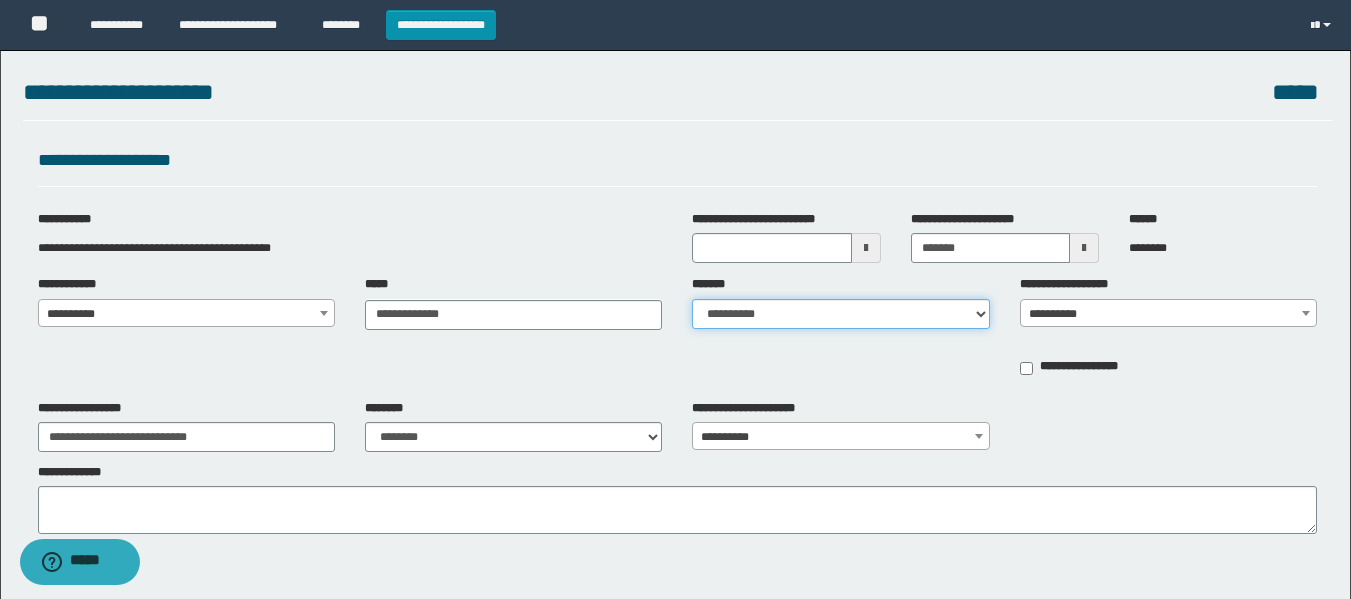 click on "**********" at bounding box center (840, 314) 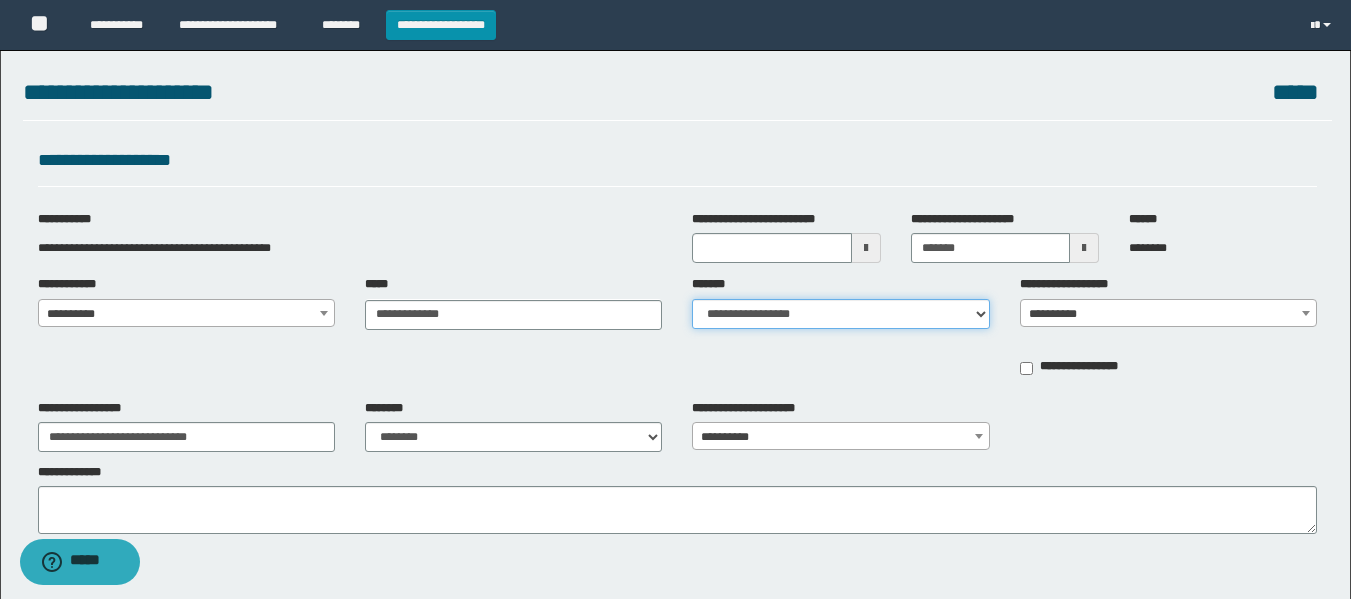 click on "**********" at bounding box center [840, 314] 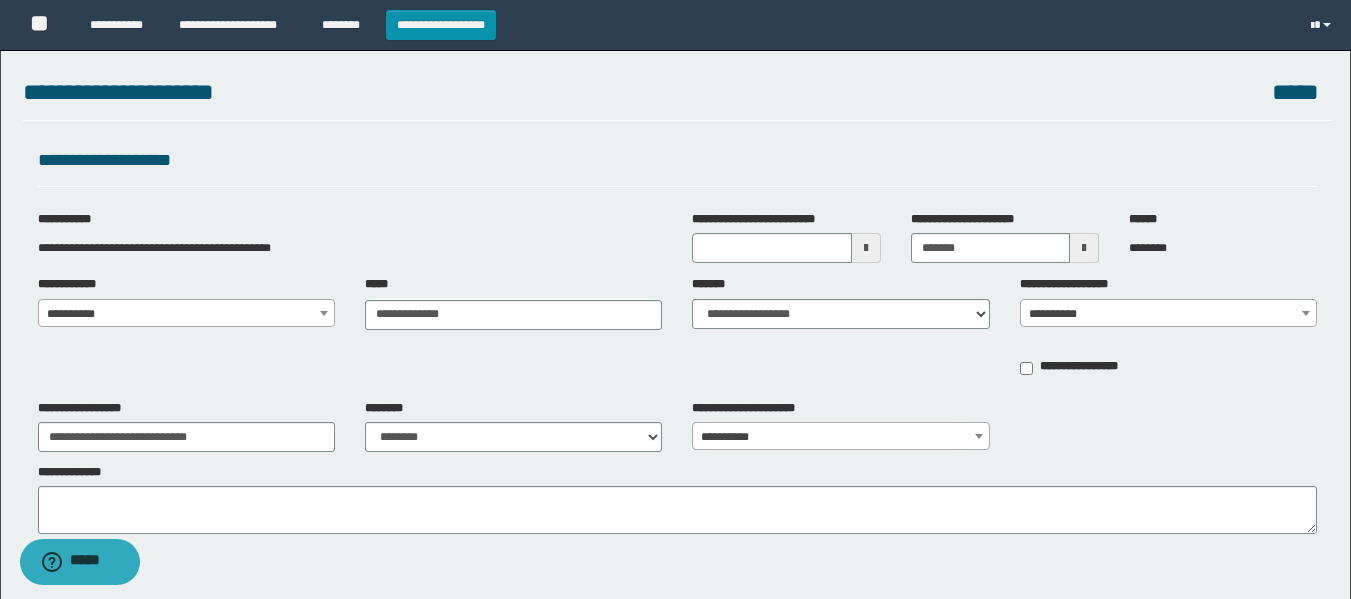 click on "**********" at bounding box center [1168, 314] 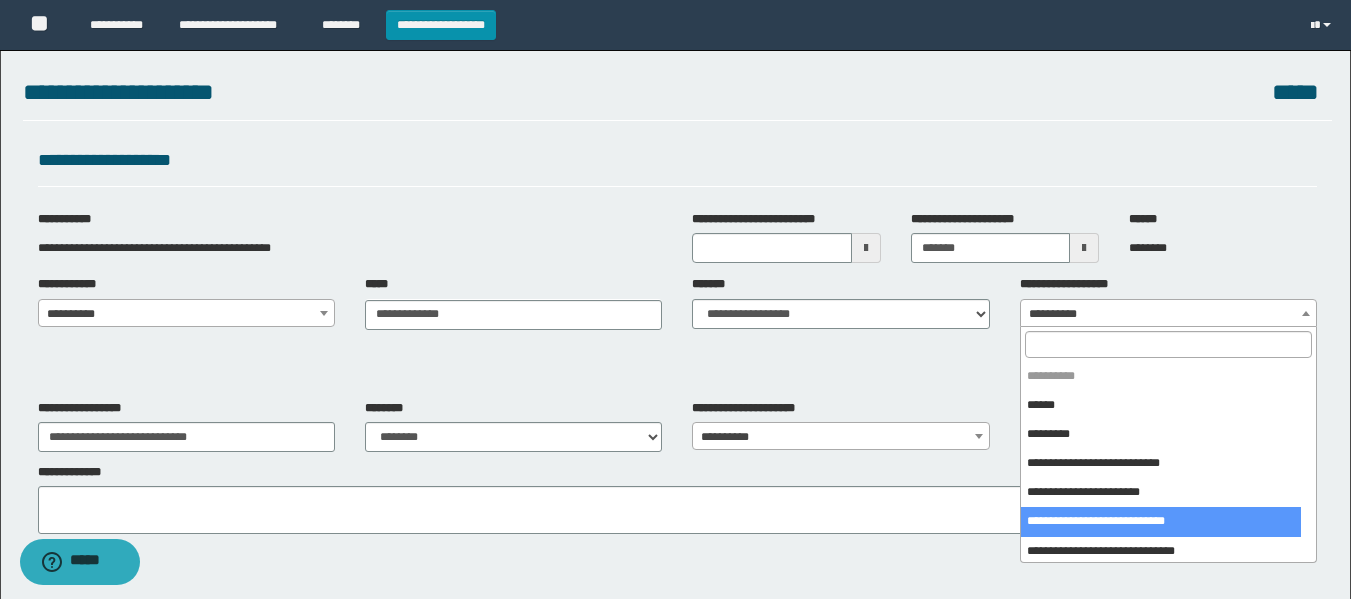 select on "***" 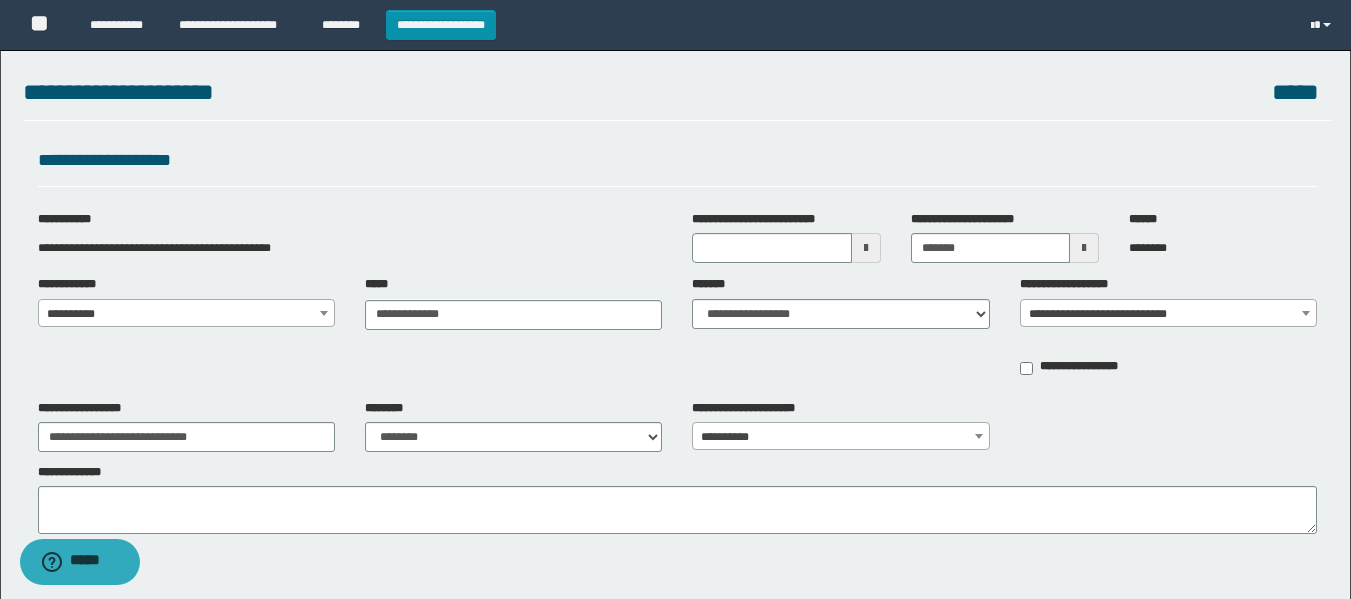 click on "**********" at bounding box center (186, 314) 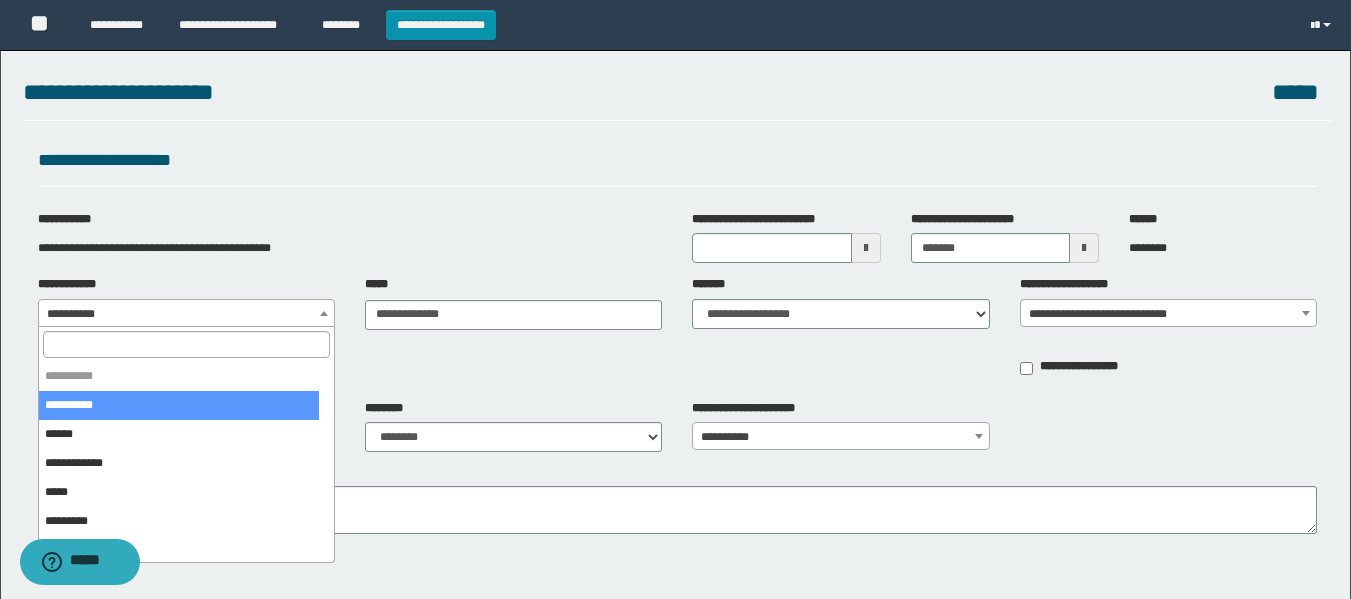 click at bounding box center [186, 344] 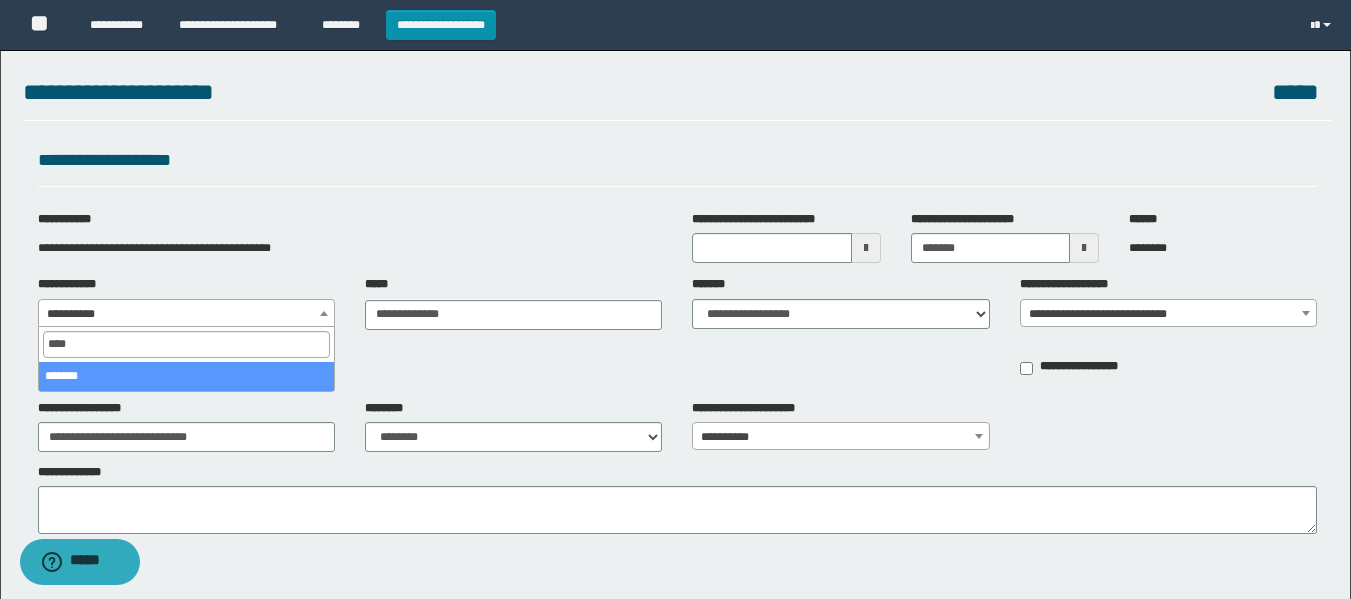 type on "****" 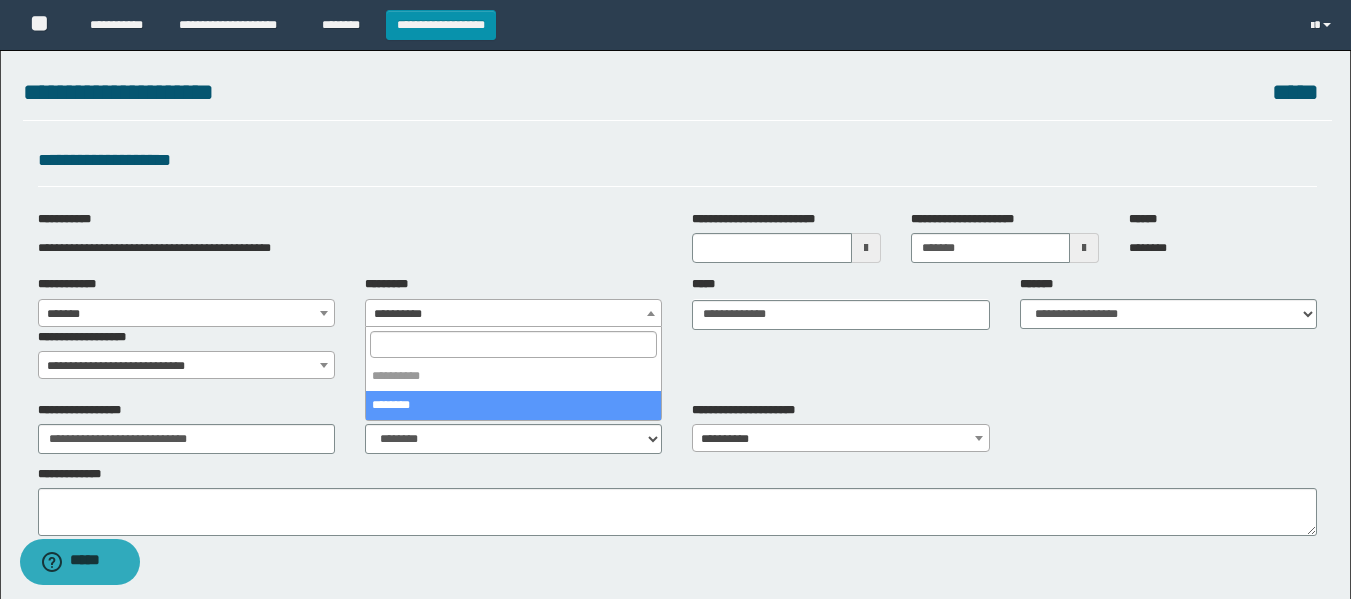click on "**********" at bounding box center (513, 314) 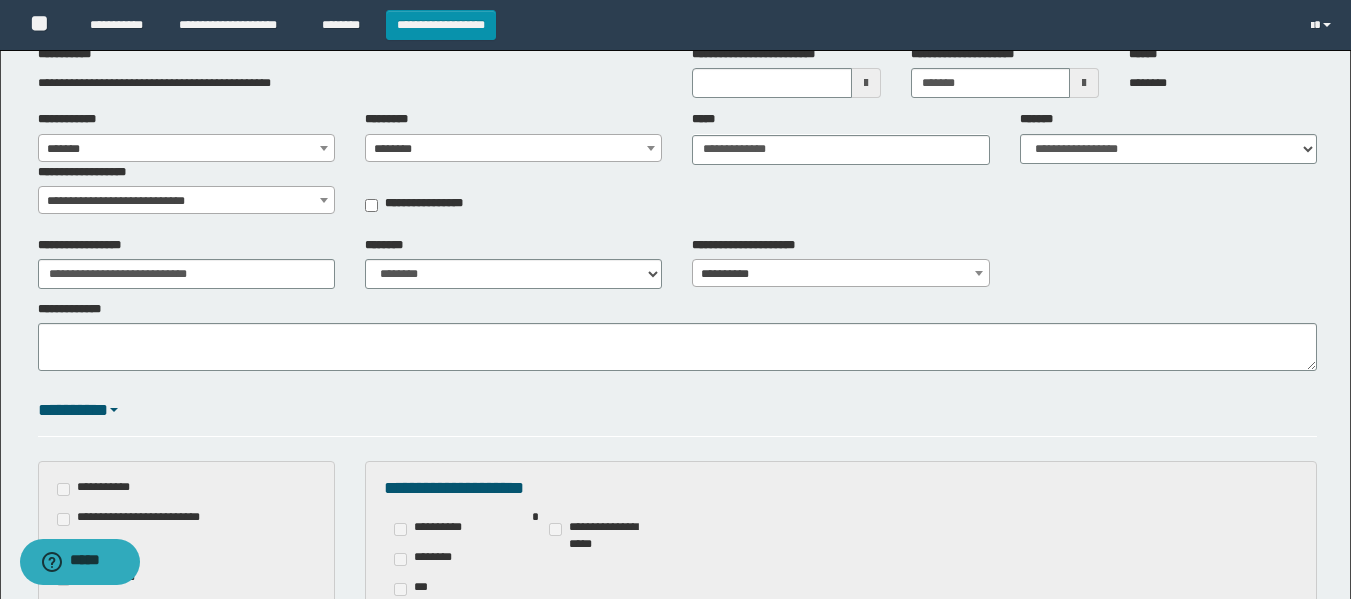 scroll, scrollTop: 200, scrollLeft: 0, axis: vertical 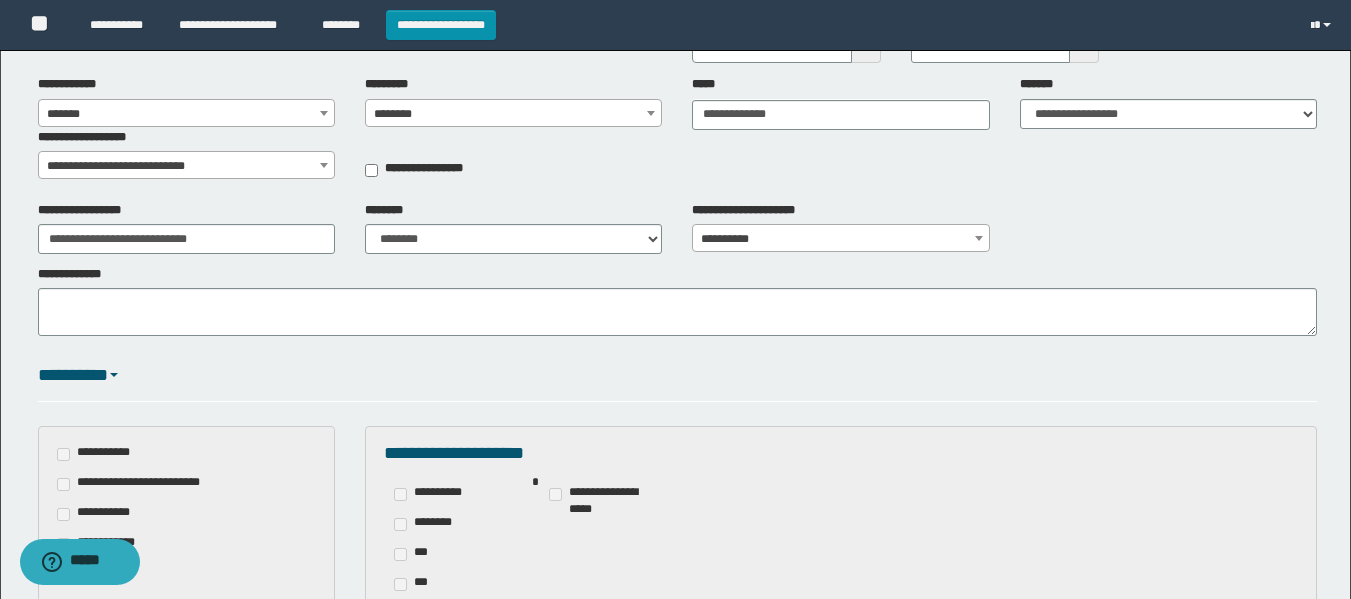 drag, startPoint x: 36, startPoint y: 300, endPoint x: 55, endPoint y: 300, distance: 19 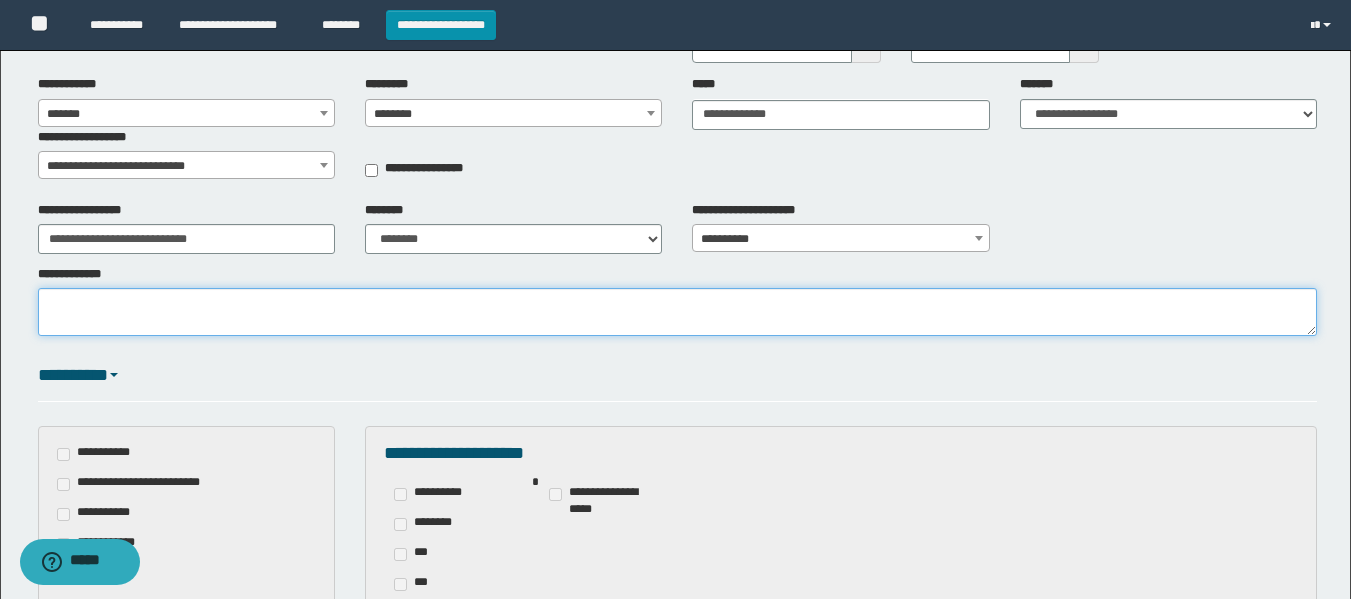click on "**********" at bounding box center [677, 312] 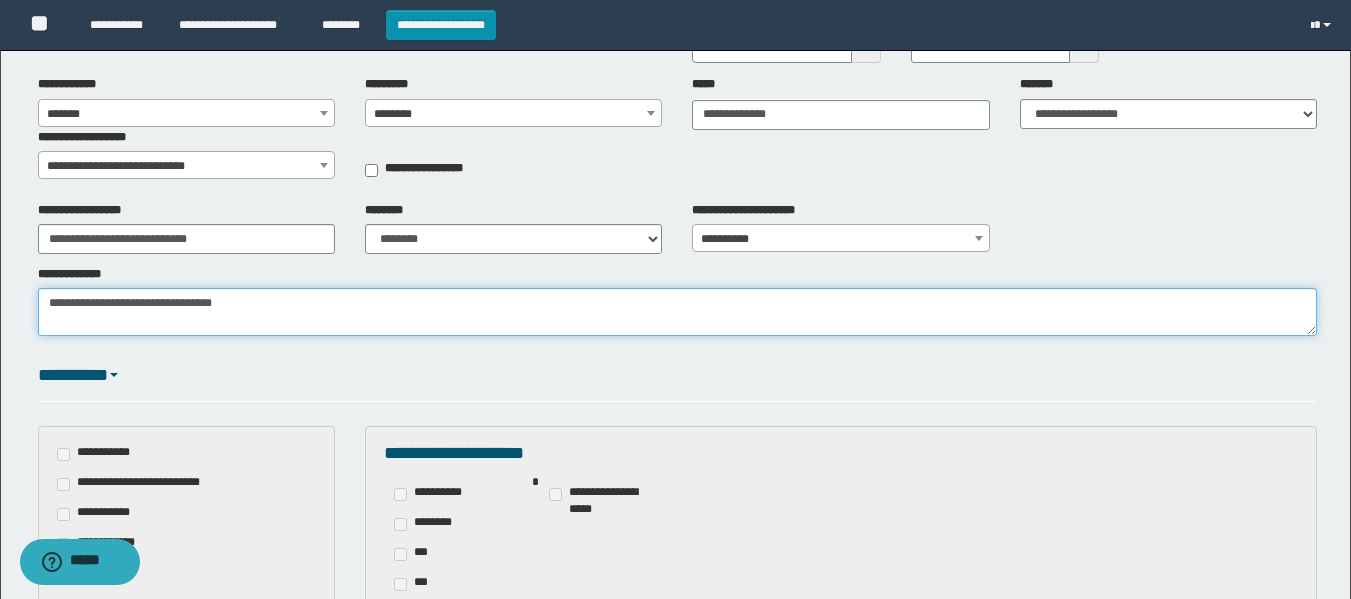 type on "**********" 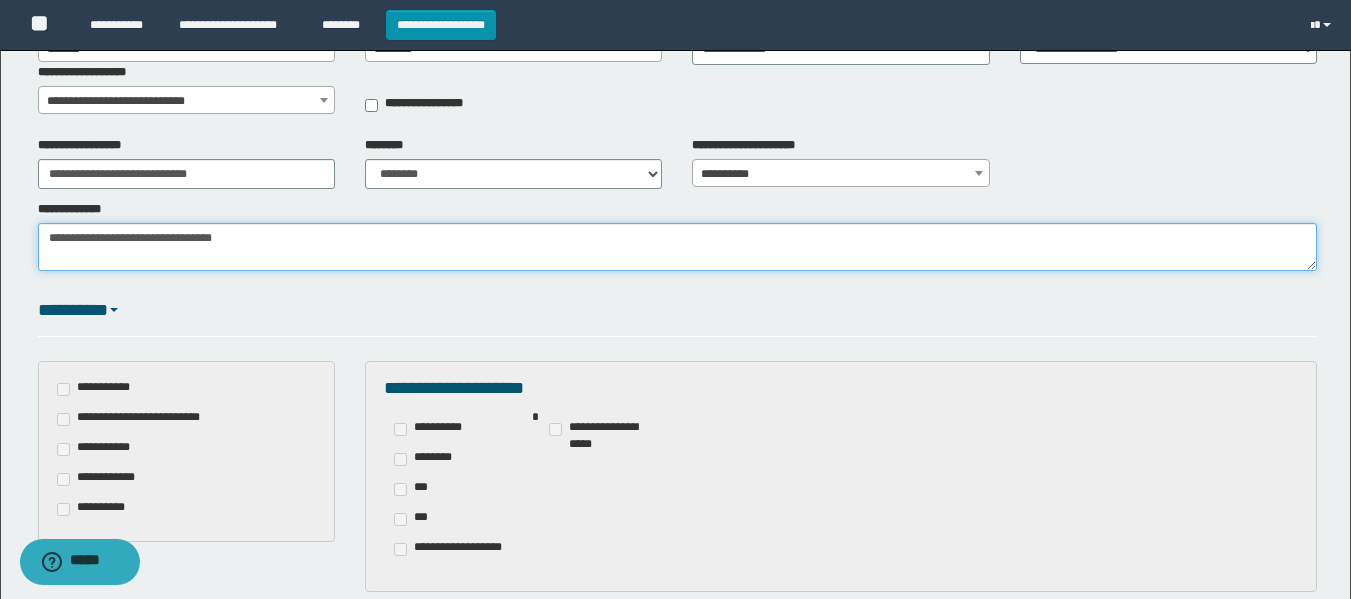 scroll, scrollTop: 300, scrollLeft: 0, axis: vertical 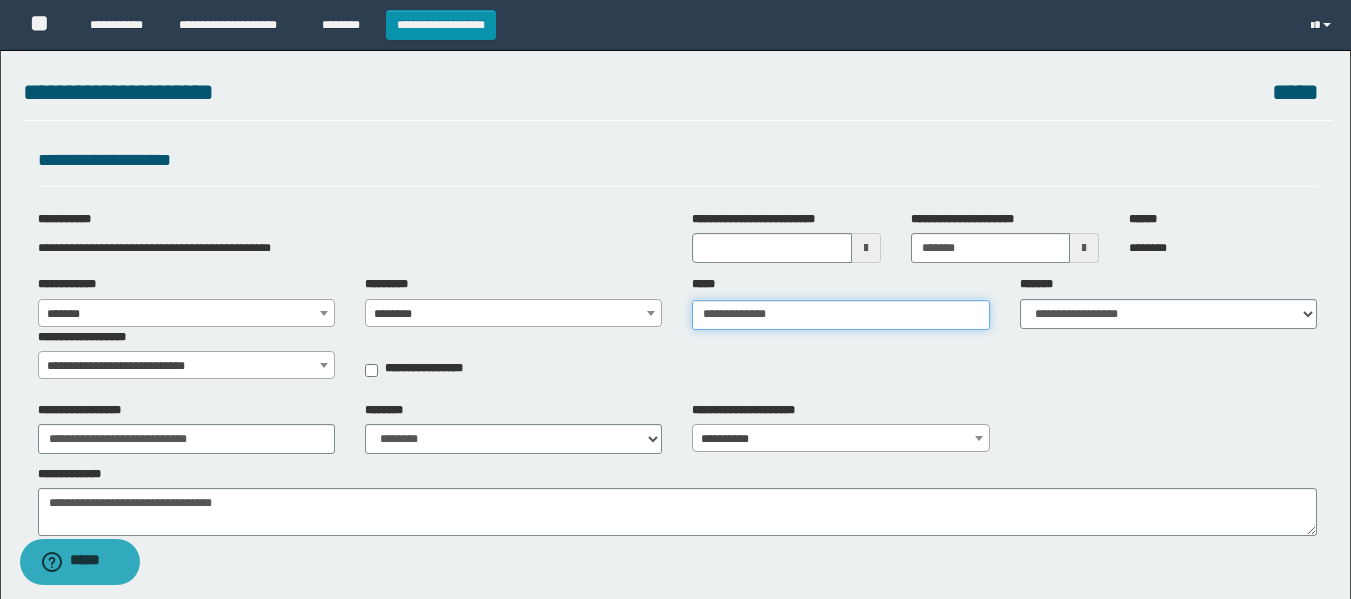 type on "**********" 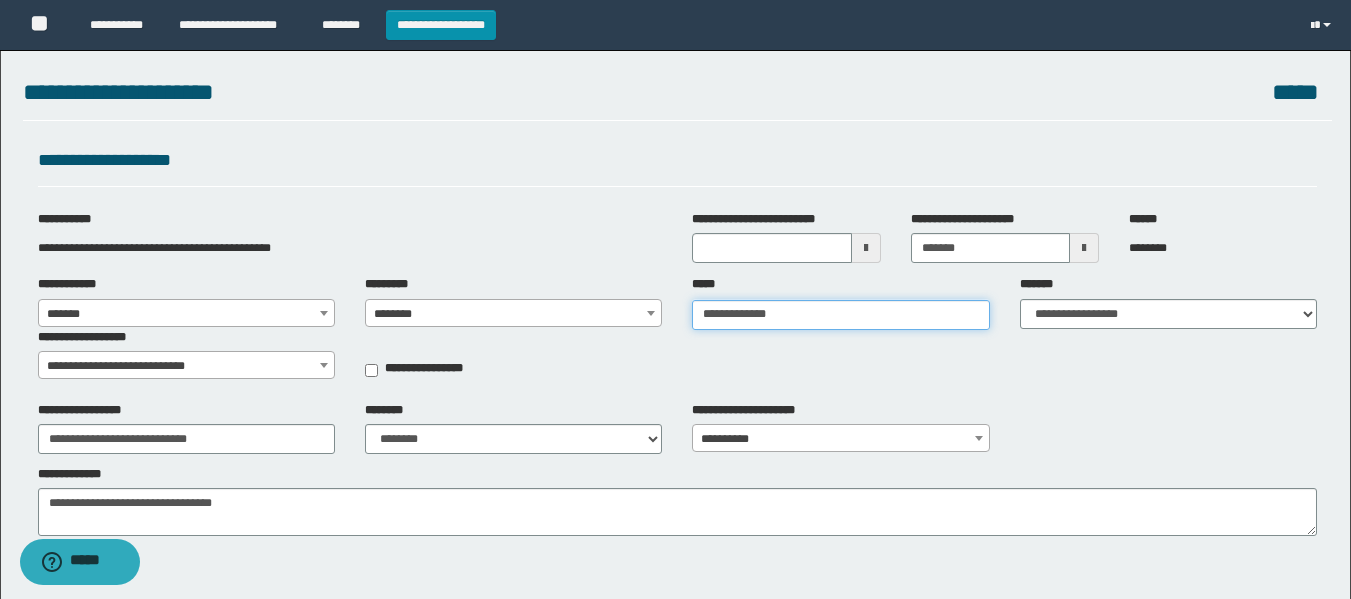 click on "**********" at bounding box center (840, 315) 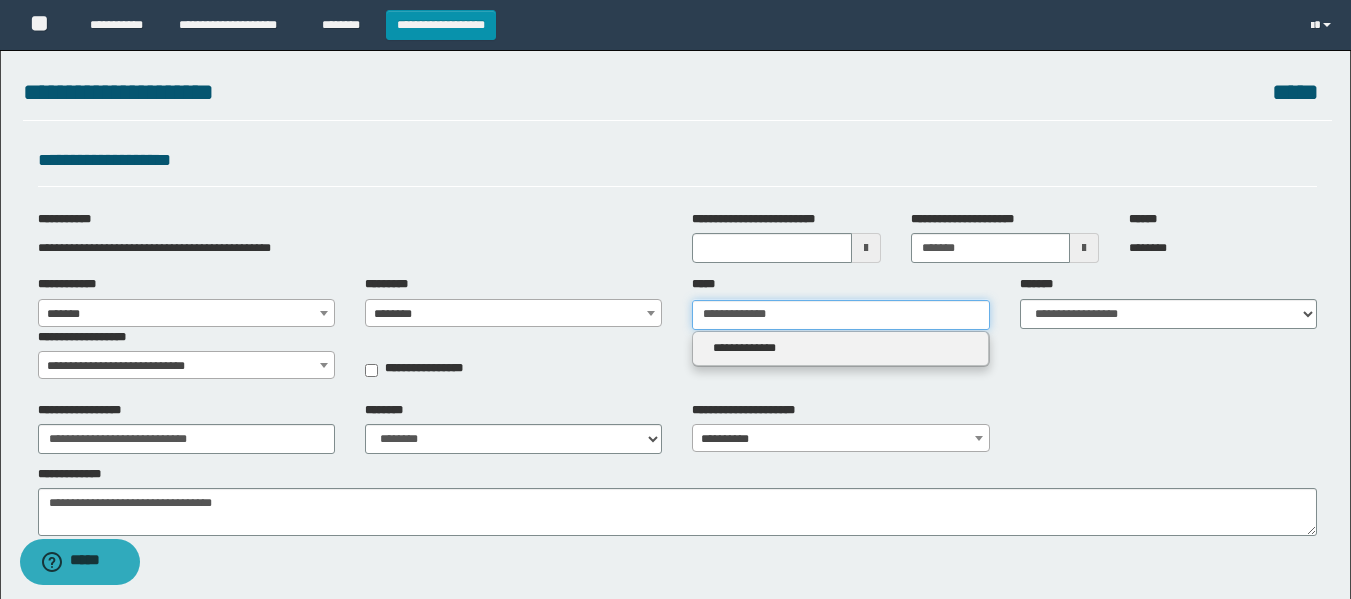 type 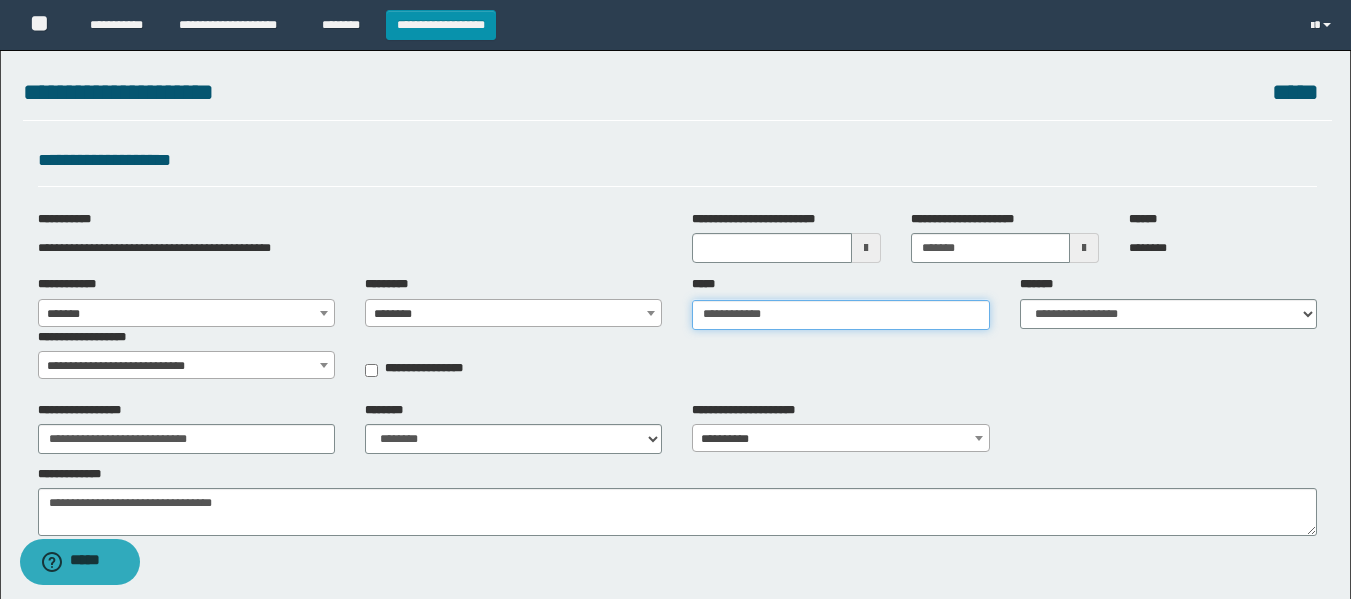 type on "**********" 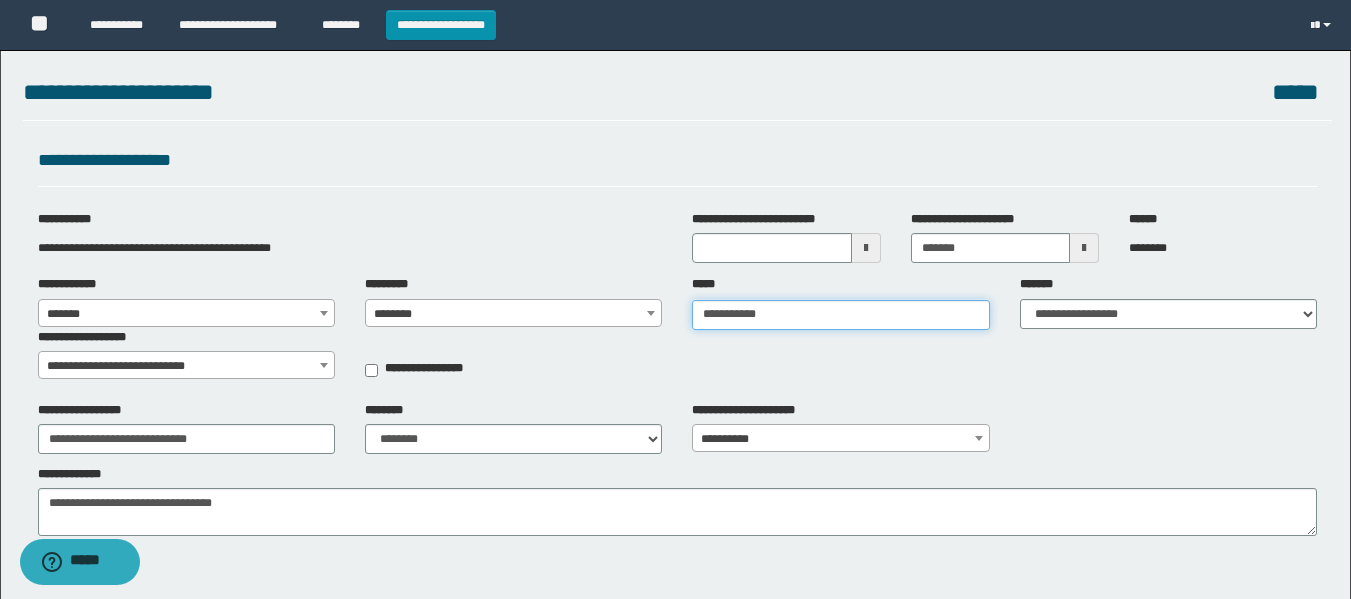 type on "**********" 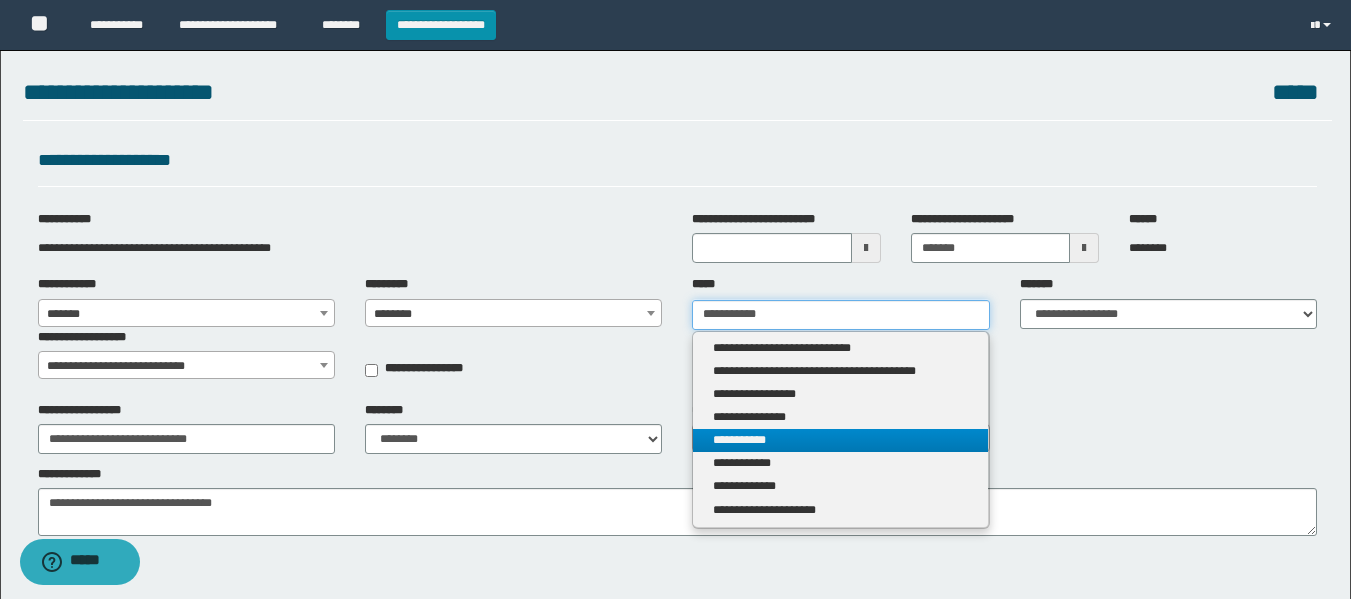 type on "**********" 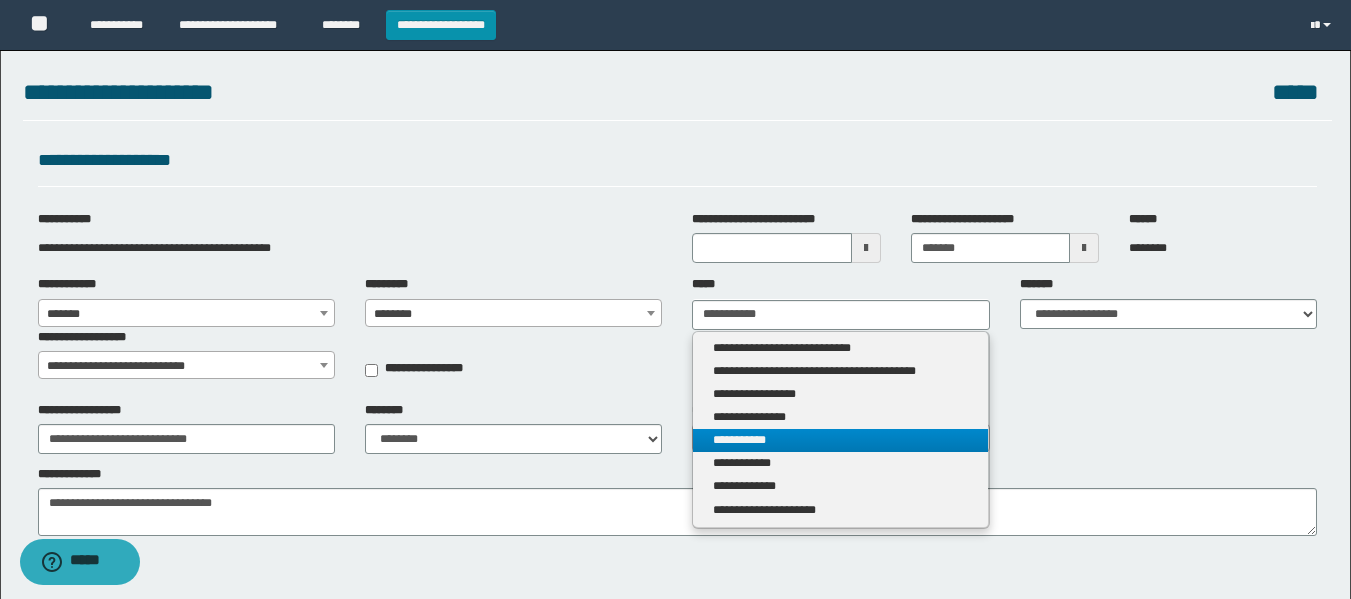 click on "**********" at bounding box center [840, 440] 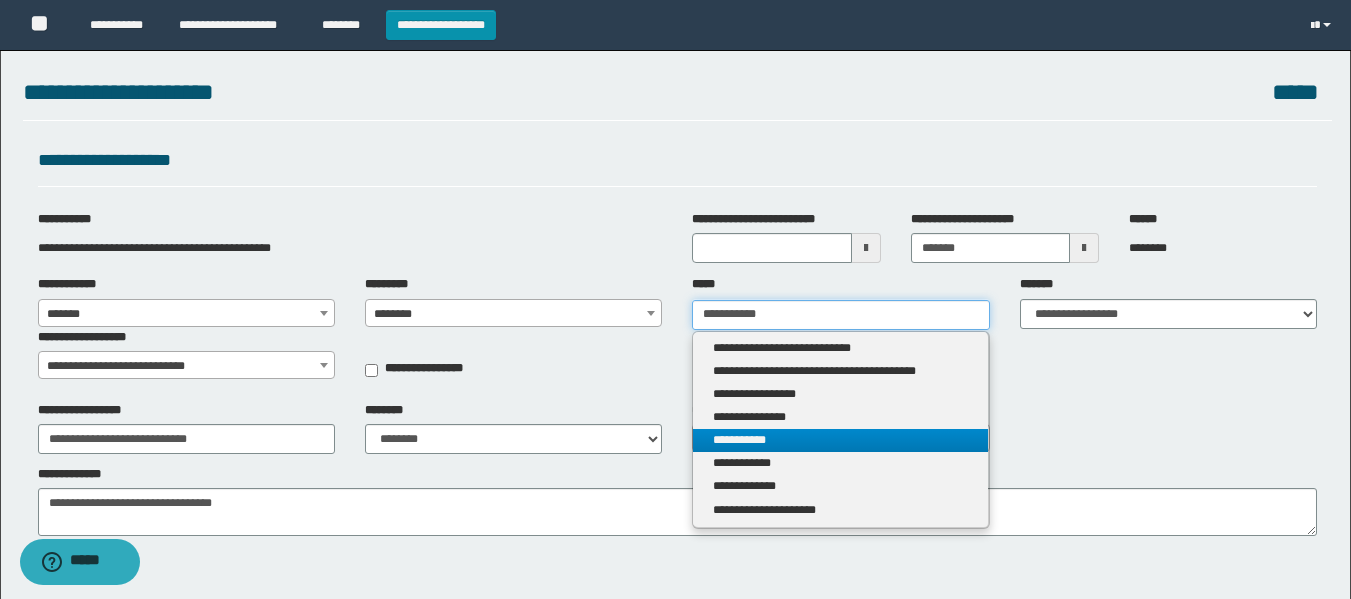 type 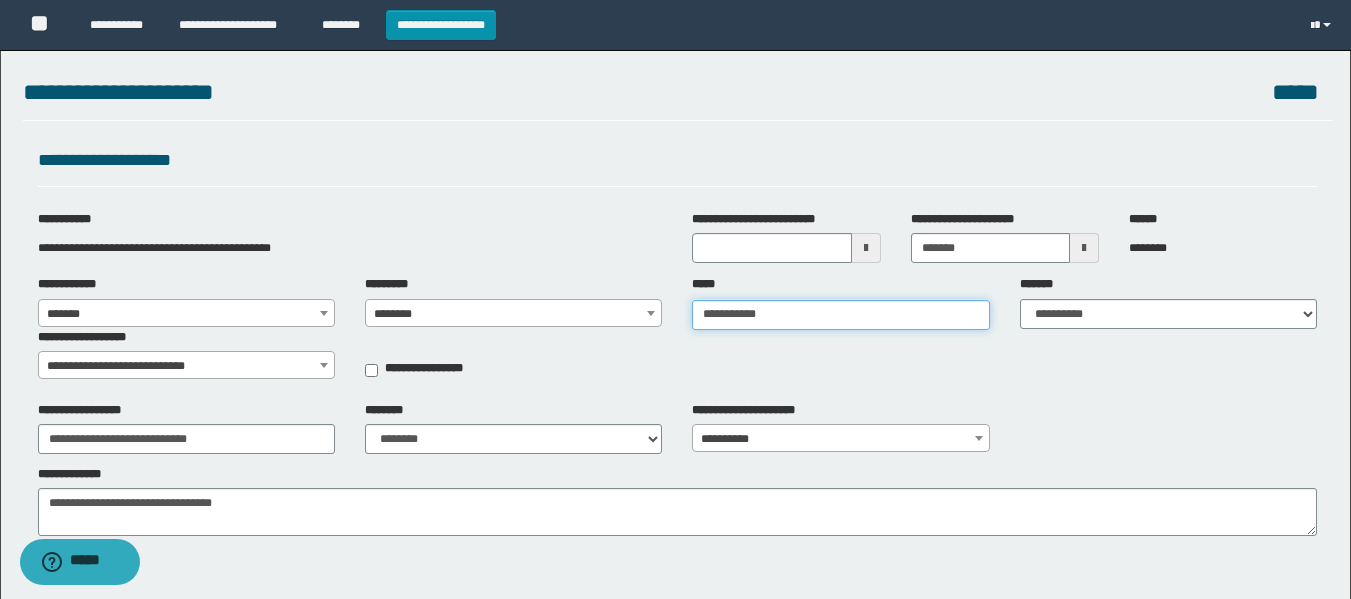 type 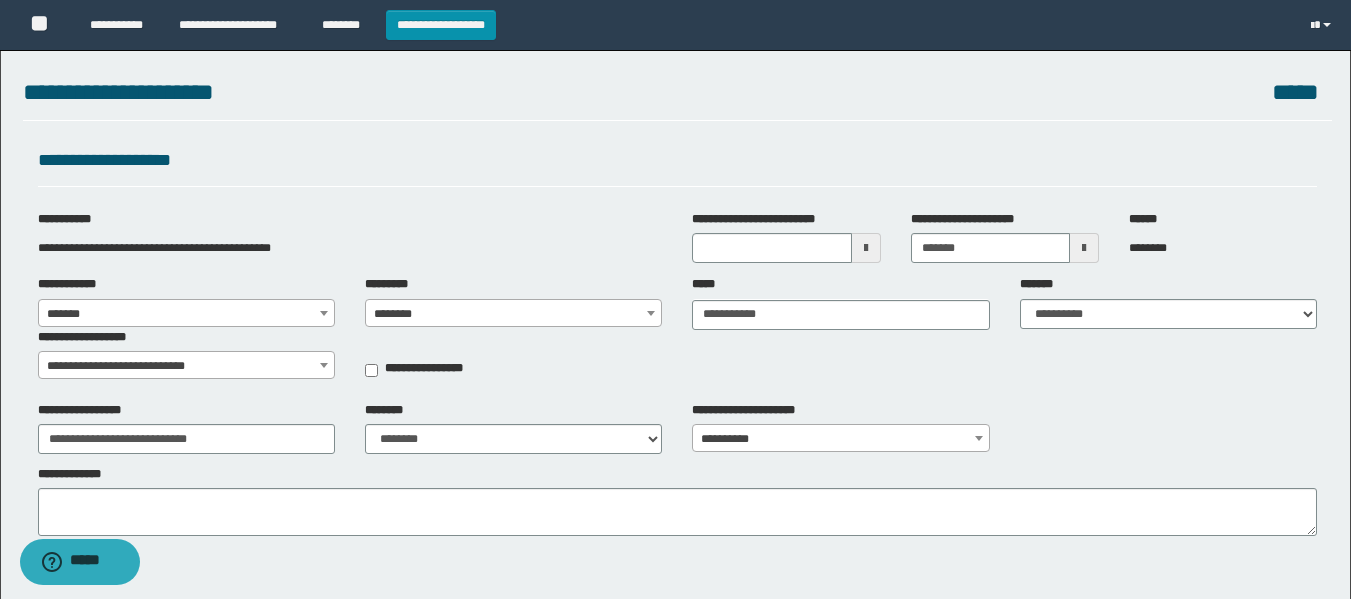 click on "**********" at bounding box center (677, 333) 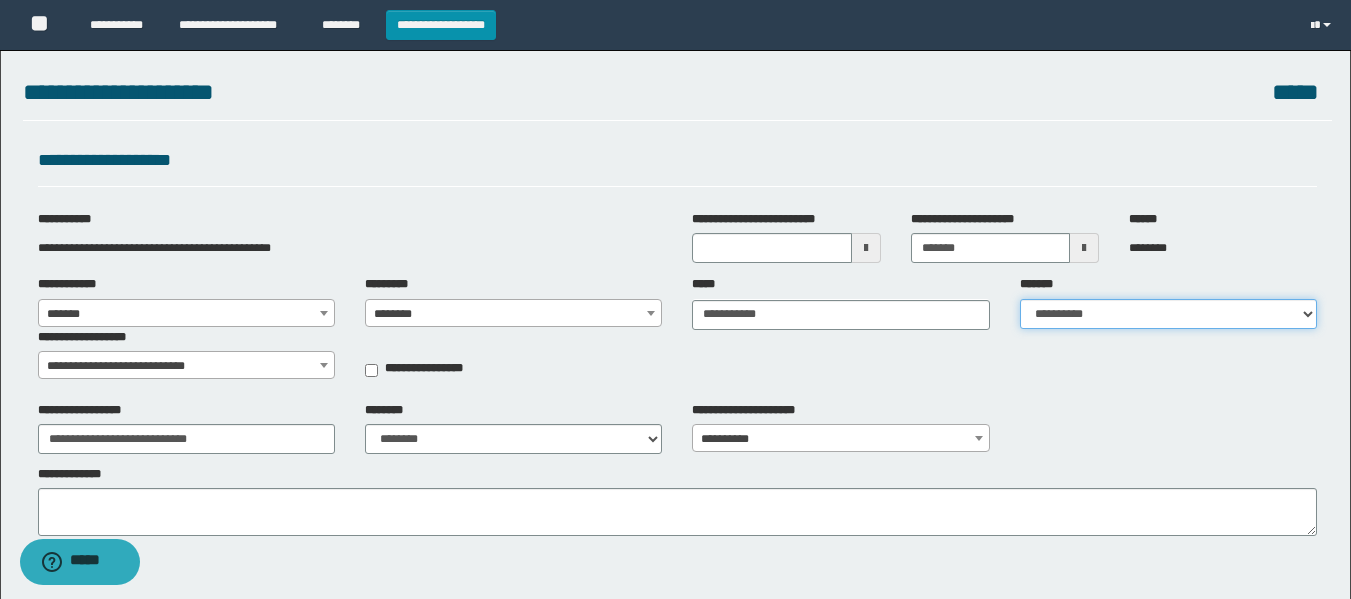 click on "**********" at bounding box center [1168, 314] 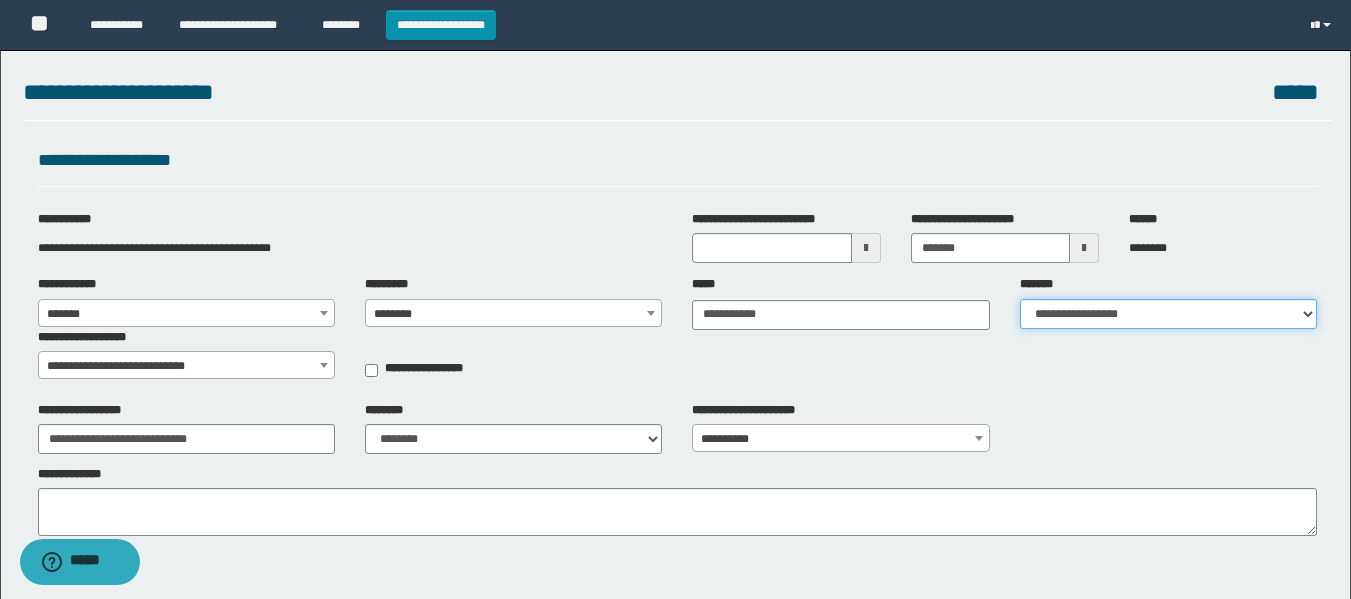 click on "**********" at bounding box center (1168, 314) 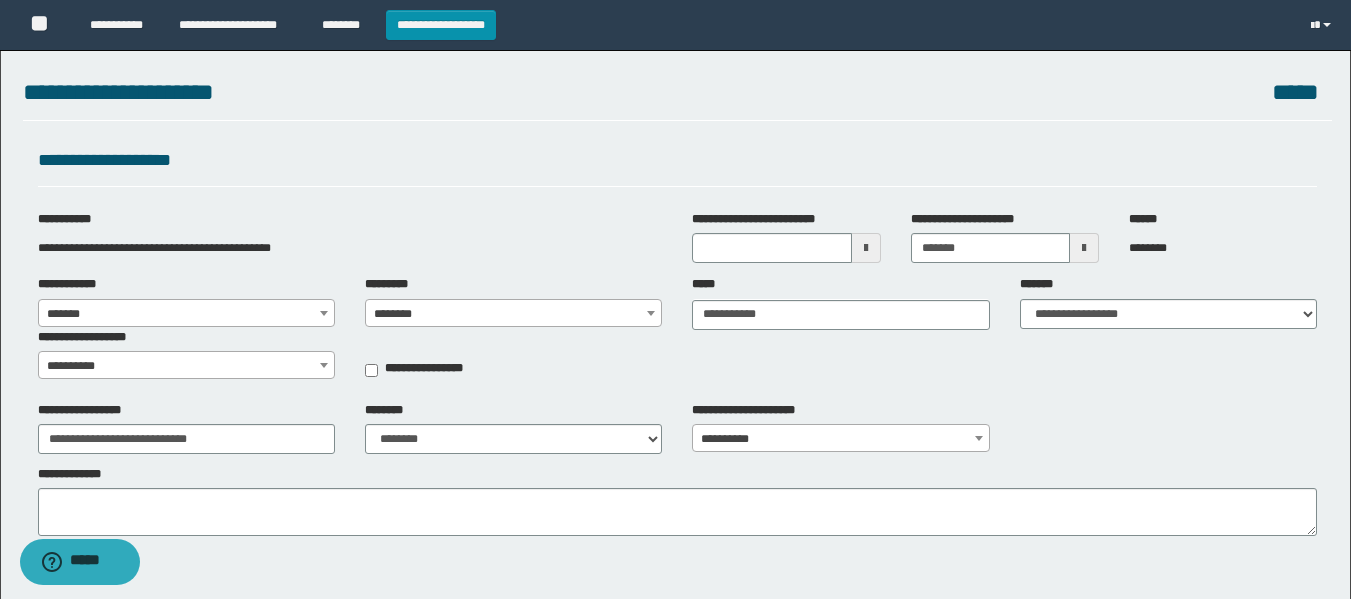 click on "**********" at bounding box center [186, 366] 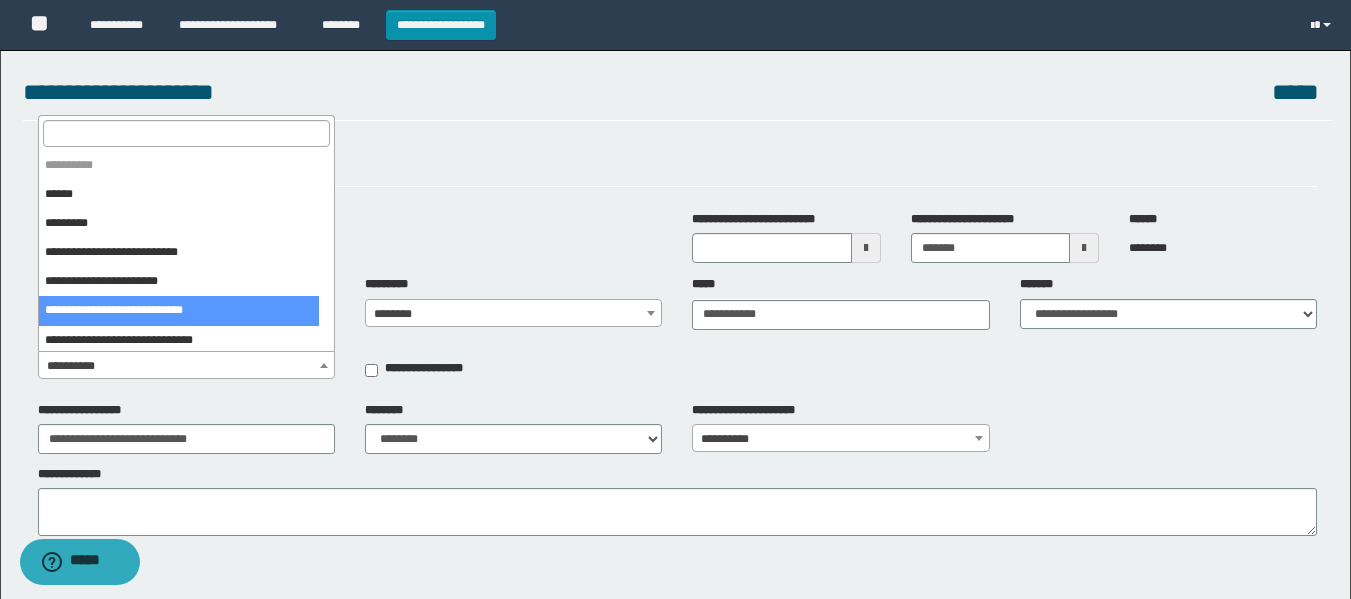 select on "***" 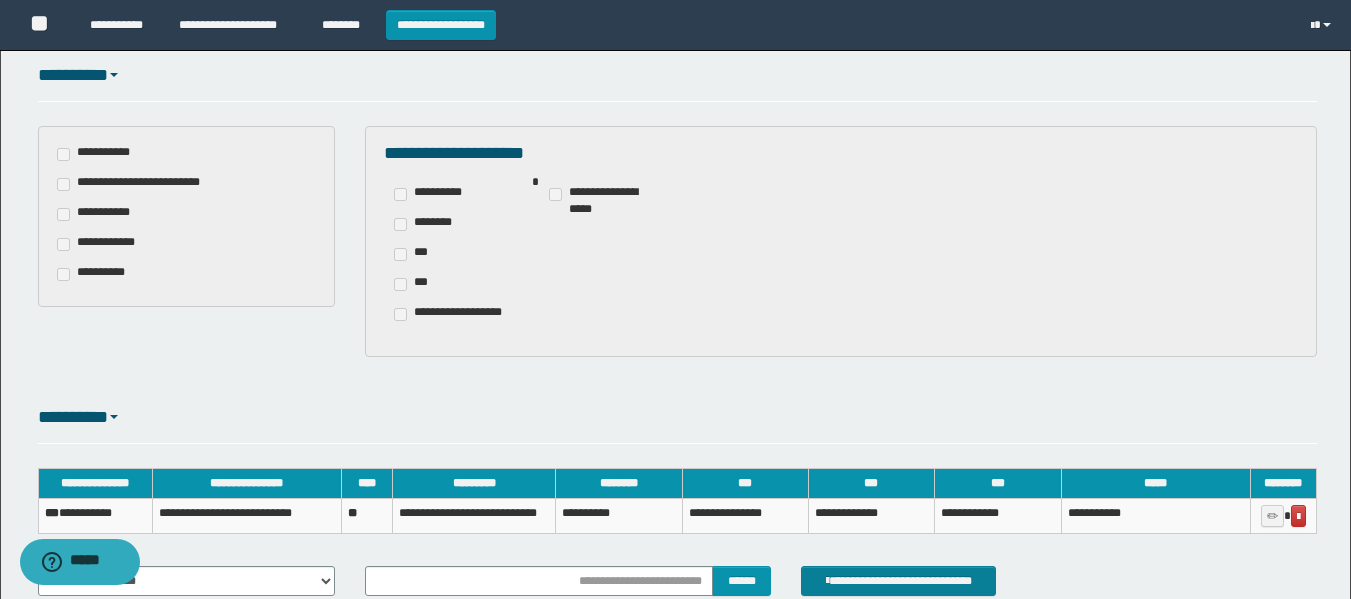 scroll, scrollTop: 600, scrollLeft: 0, axis: vertical 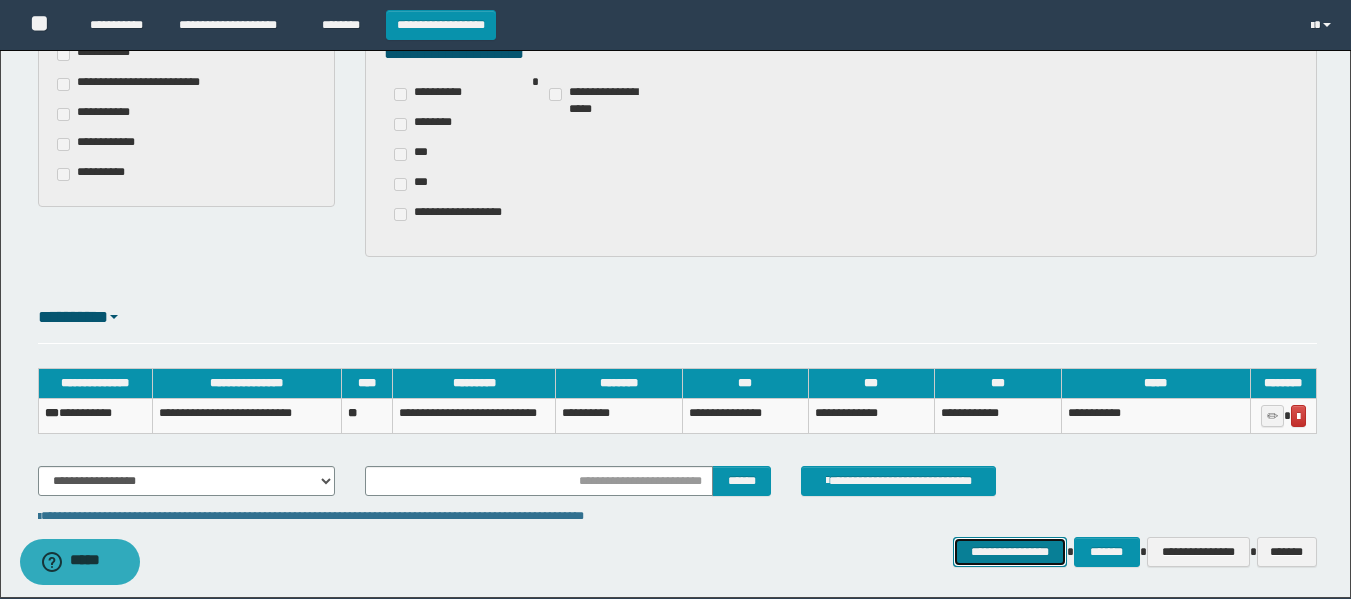 click on "**********" at bounding box center (1009, 552) 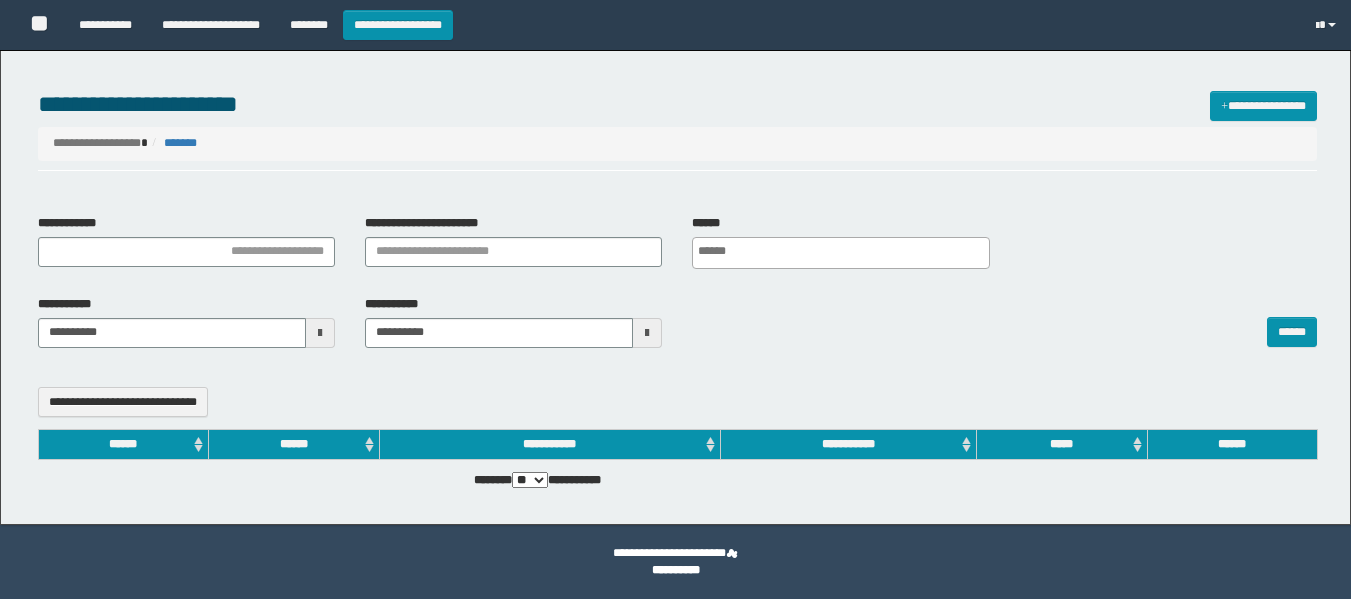 select 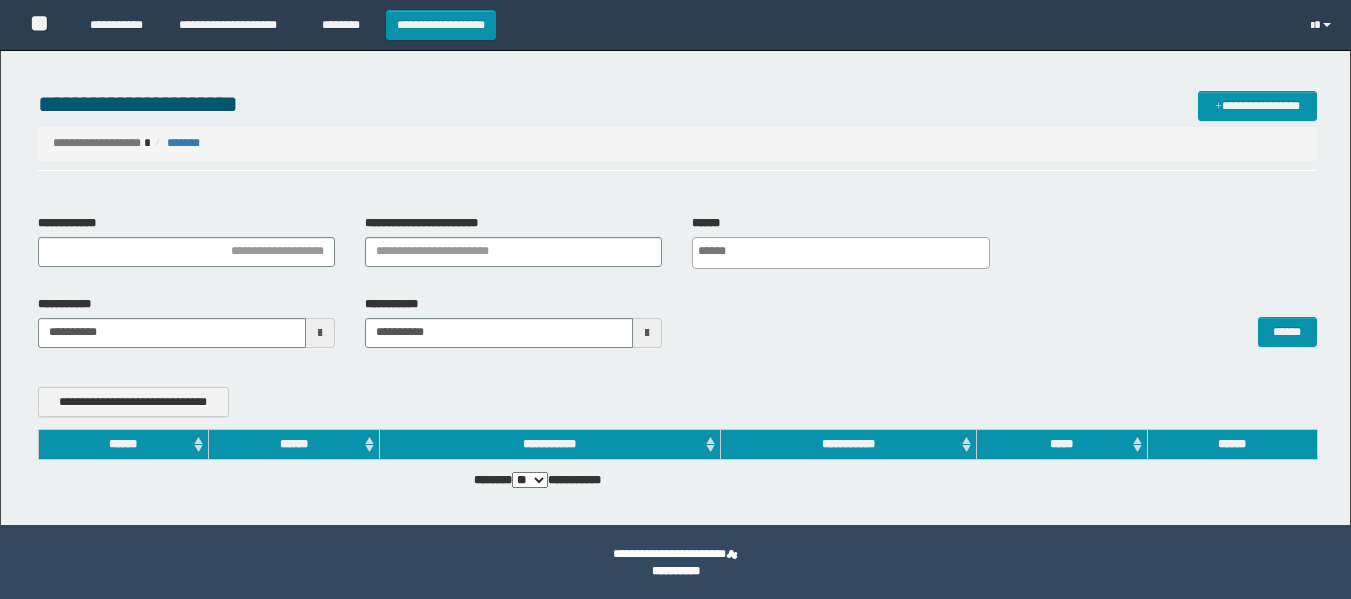 scroll, scrollTop: 0, scrollLeft: 0, axis: both 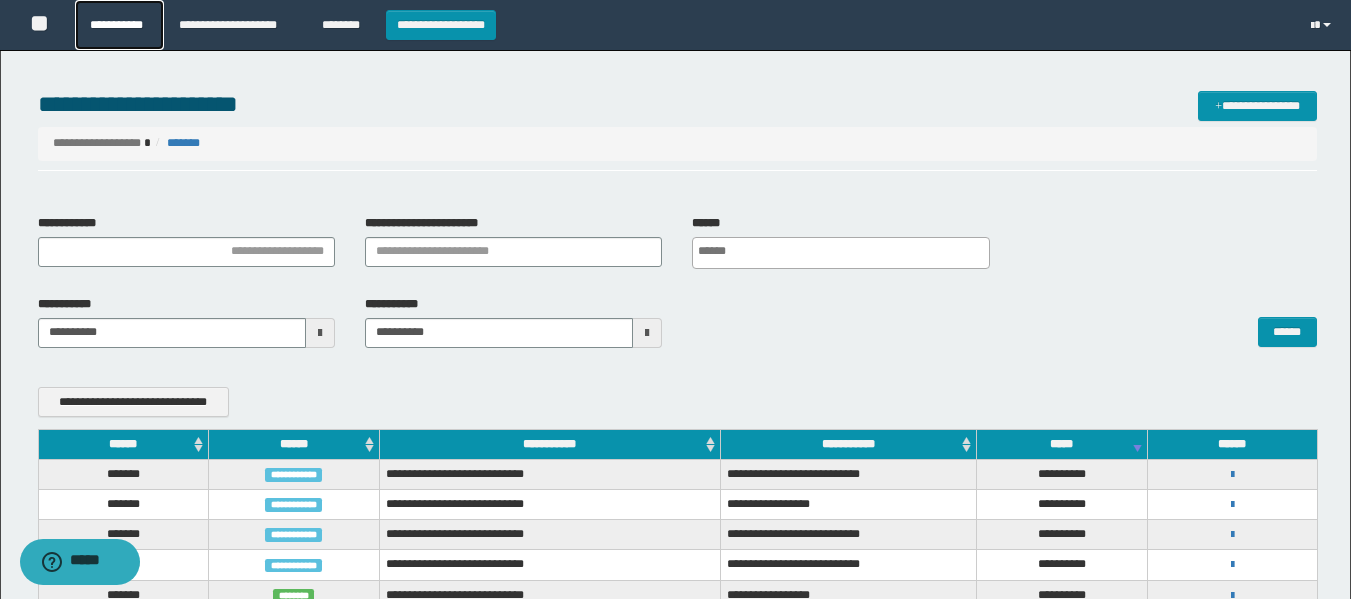 click on "**********" at bounding box center (119, 25) 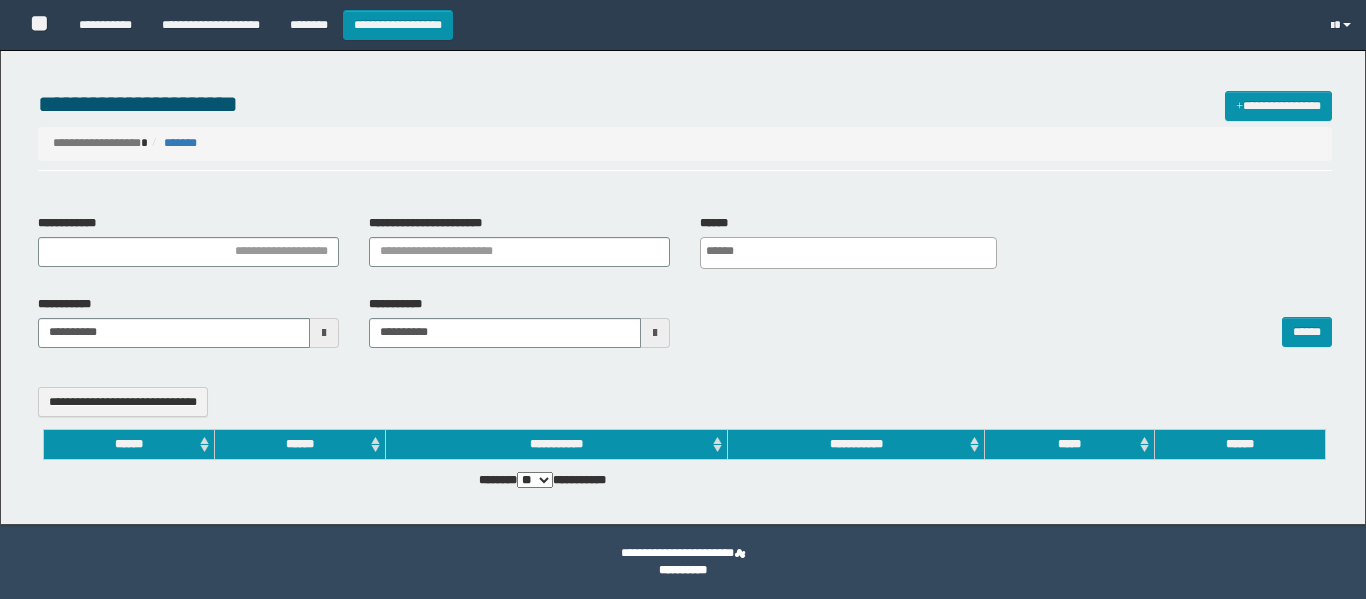 select 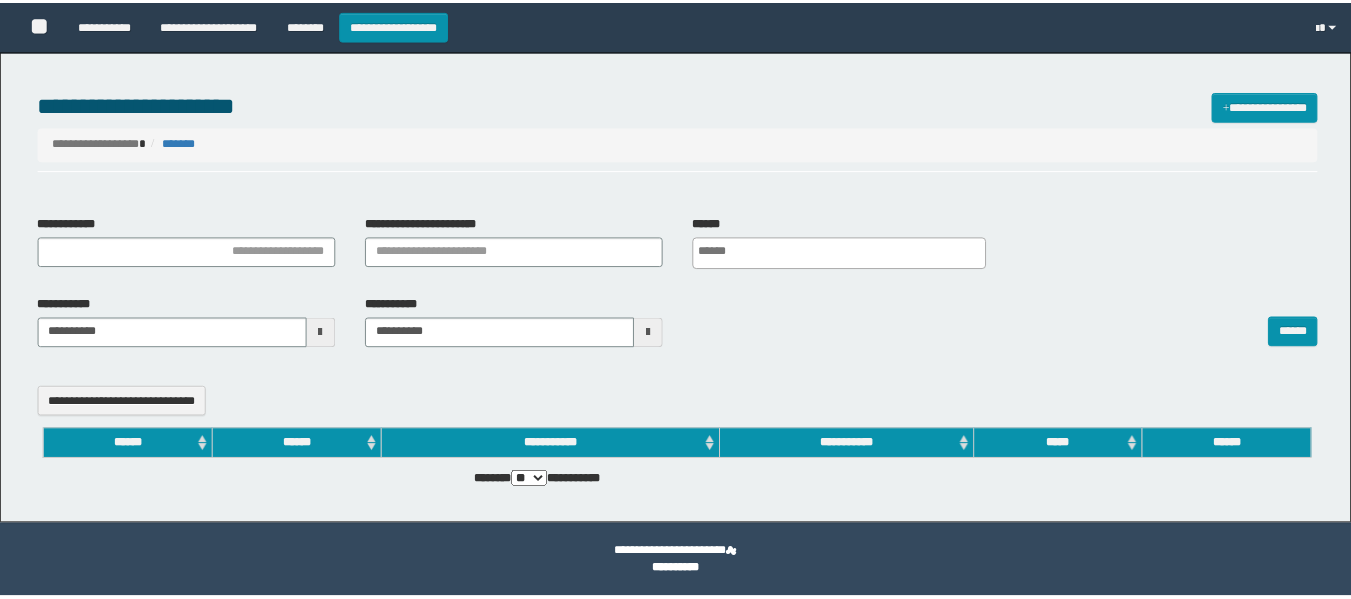 scroll, scrollTop: 0, scrollLeft: 0, axis: both 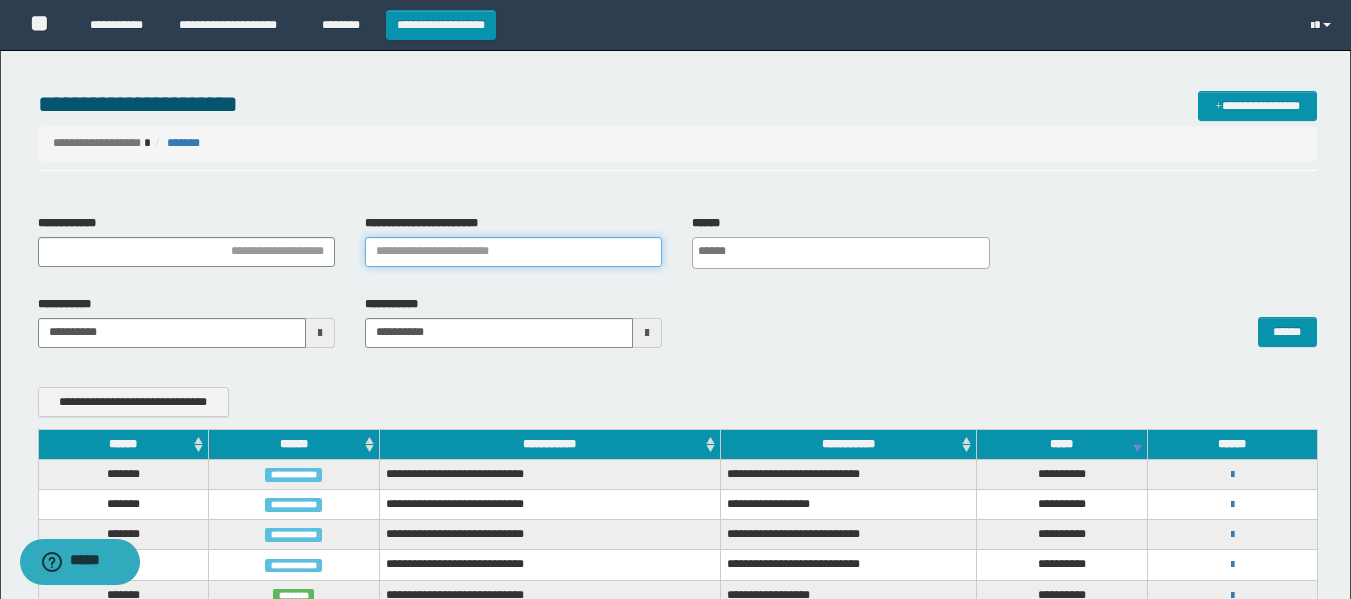 paste on "**********" 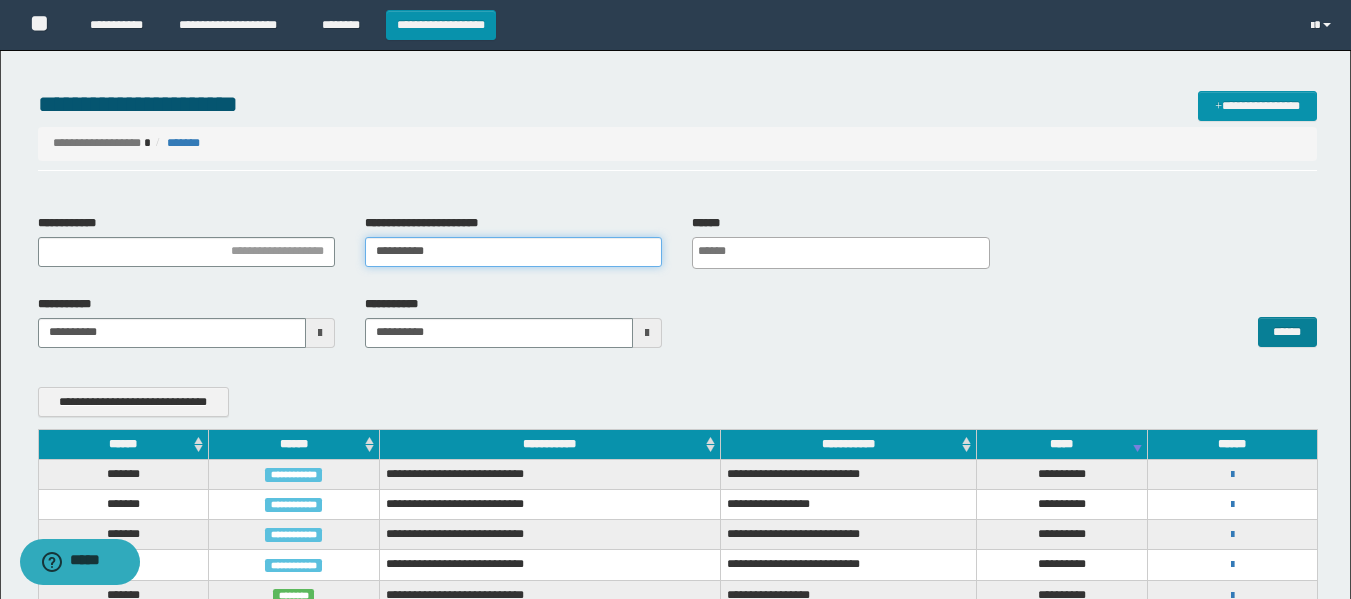 type on "**********" 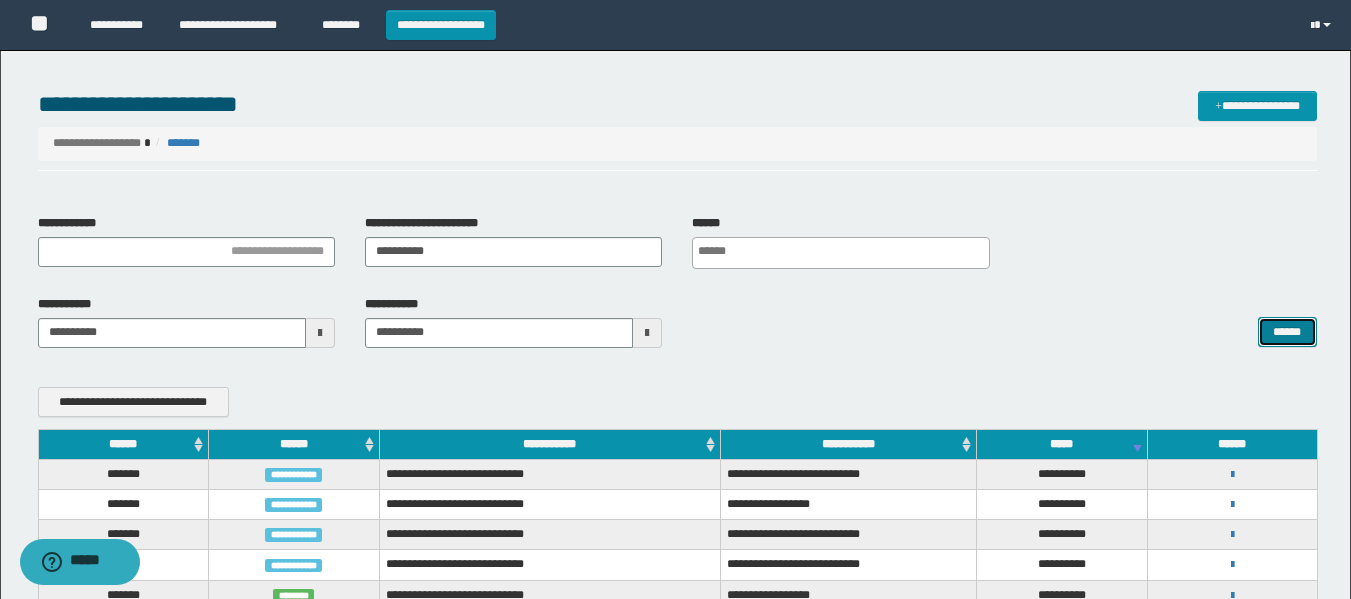click on "******" at bounding box center (1287, 332) 